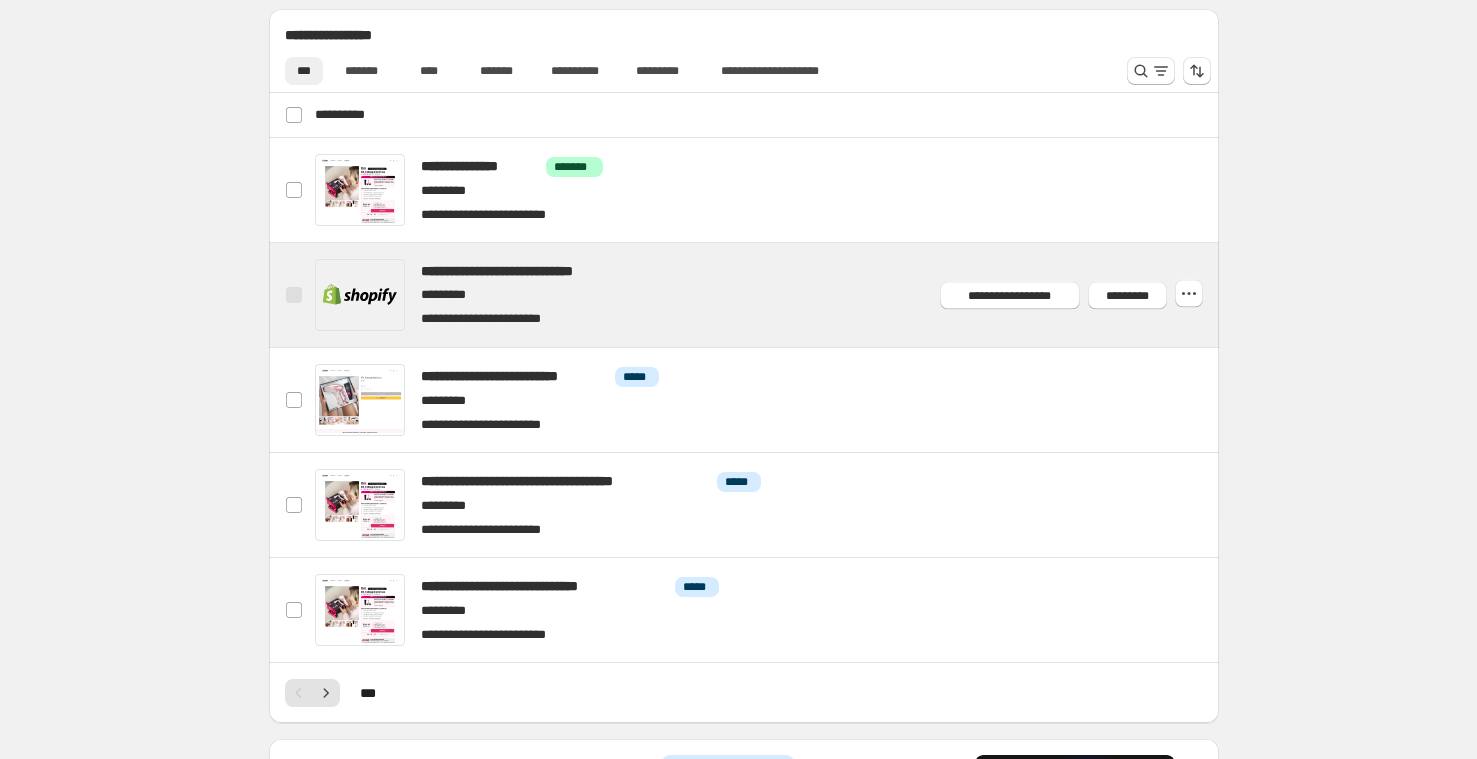 scroll, scrollTop: 535, scrollLeft: 0, axis: vertical 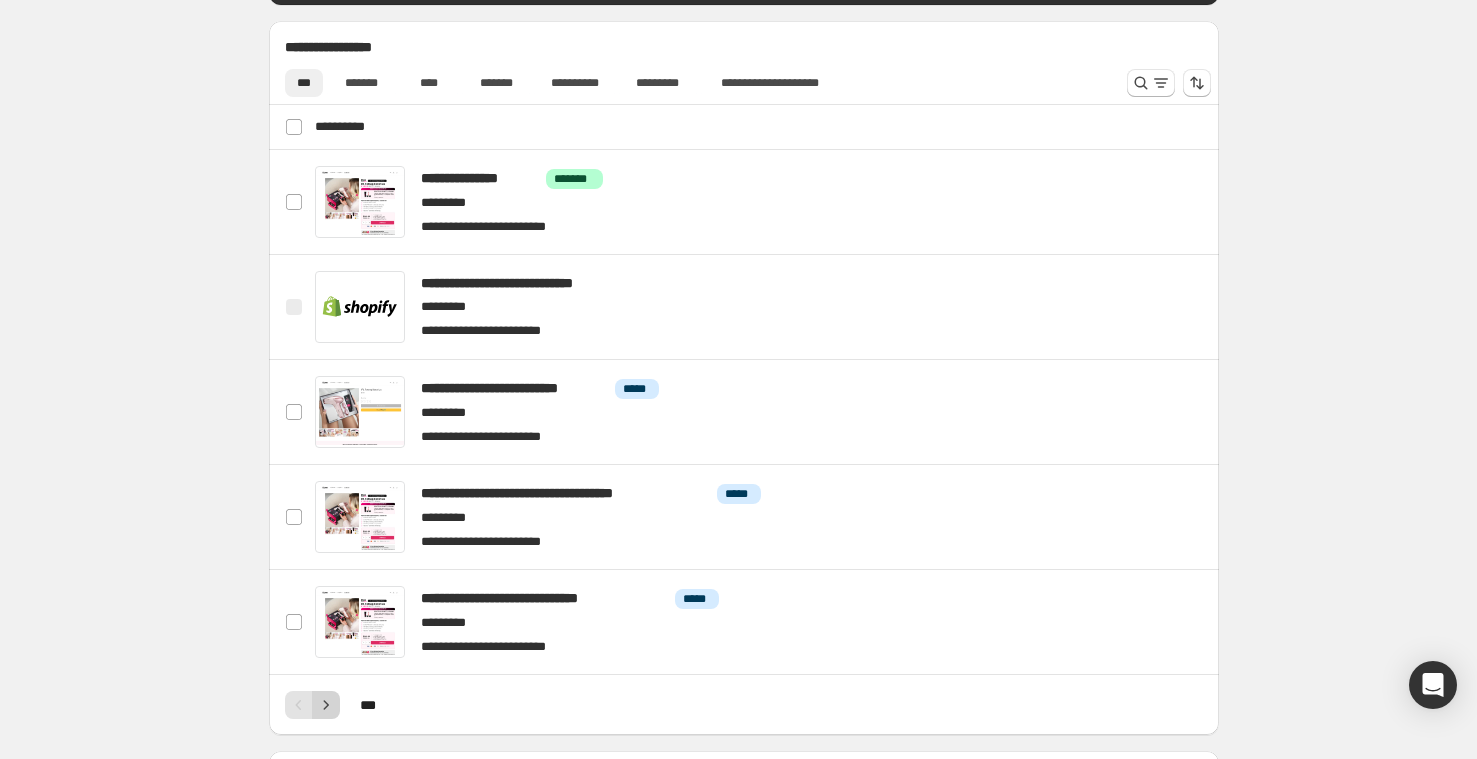 click 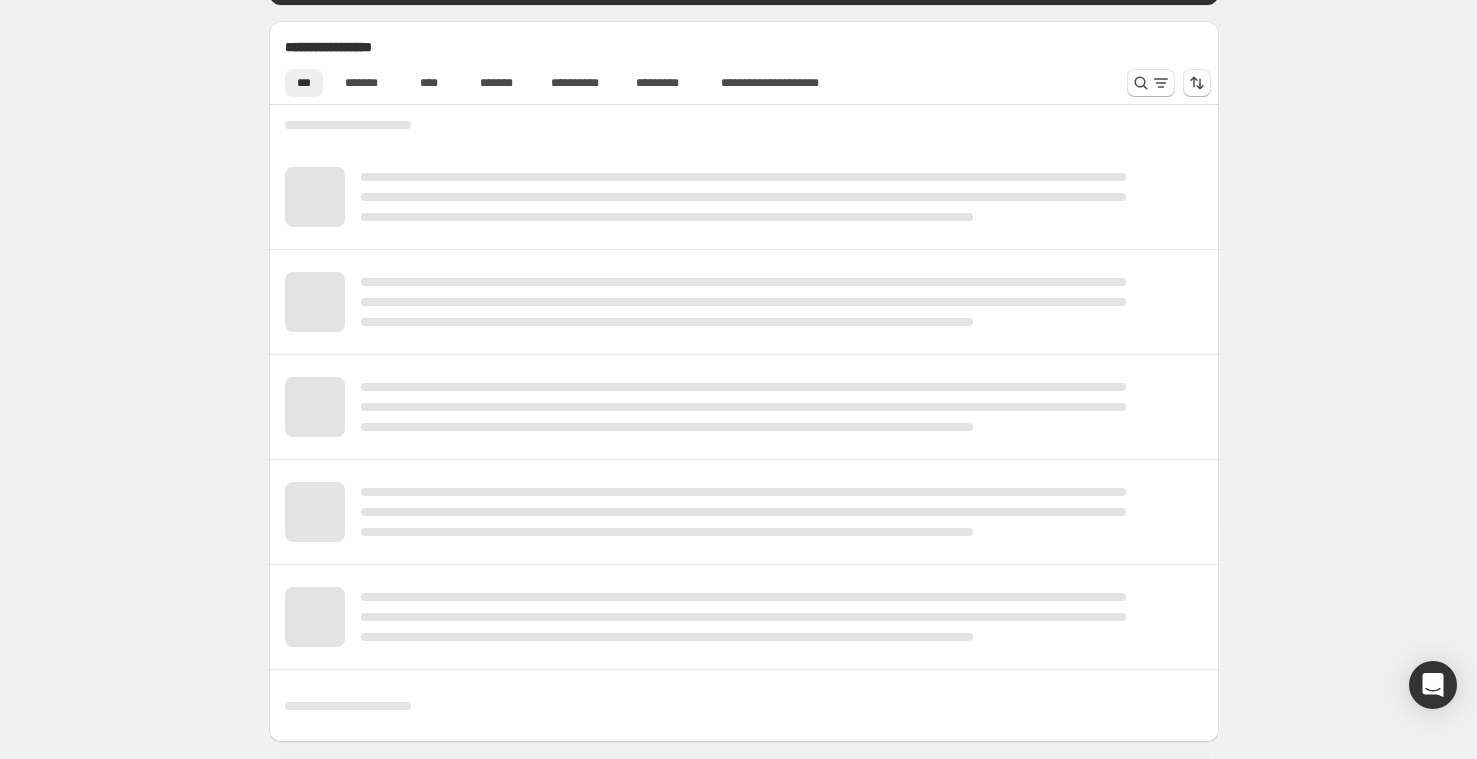 scroll, scrollTop: 556, scrollLeft: 0, axis: vertical 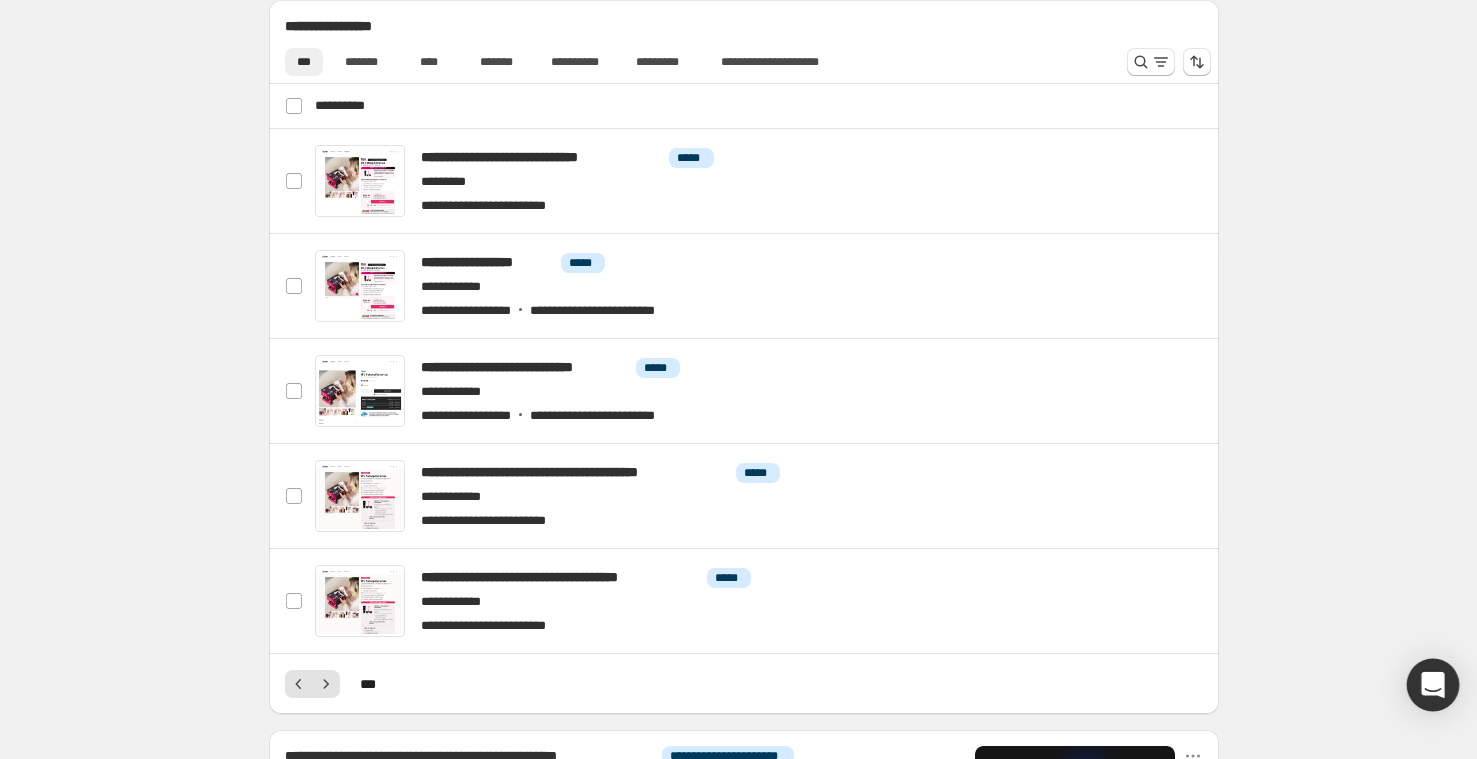 click 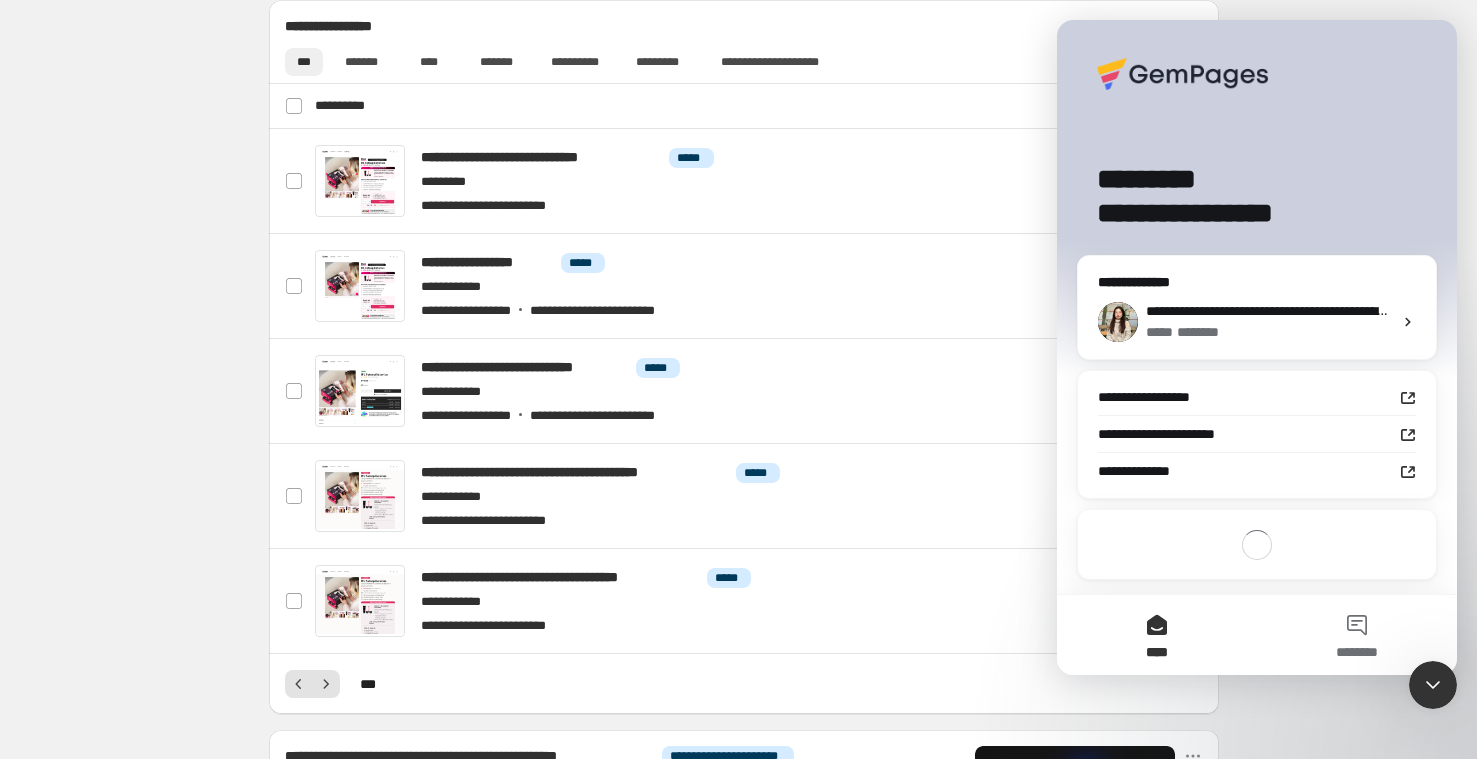 scroll, scrollTop: 0, scrollLeft: 0, axis: both 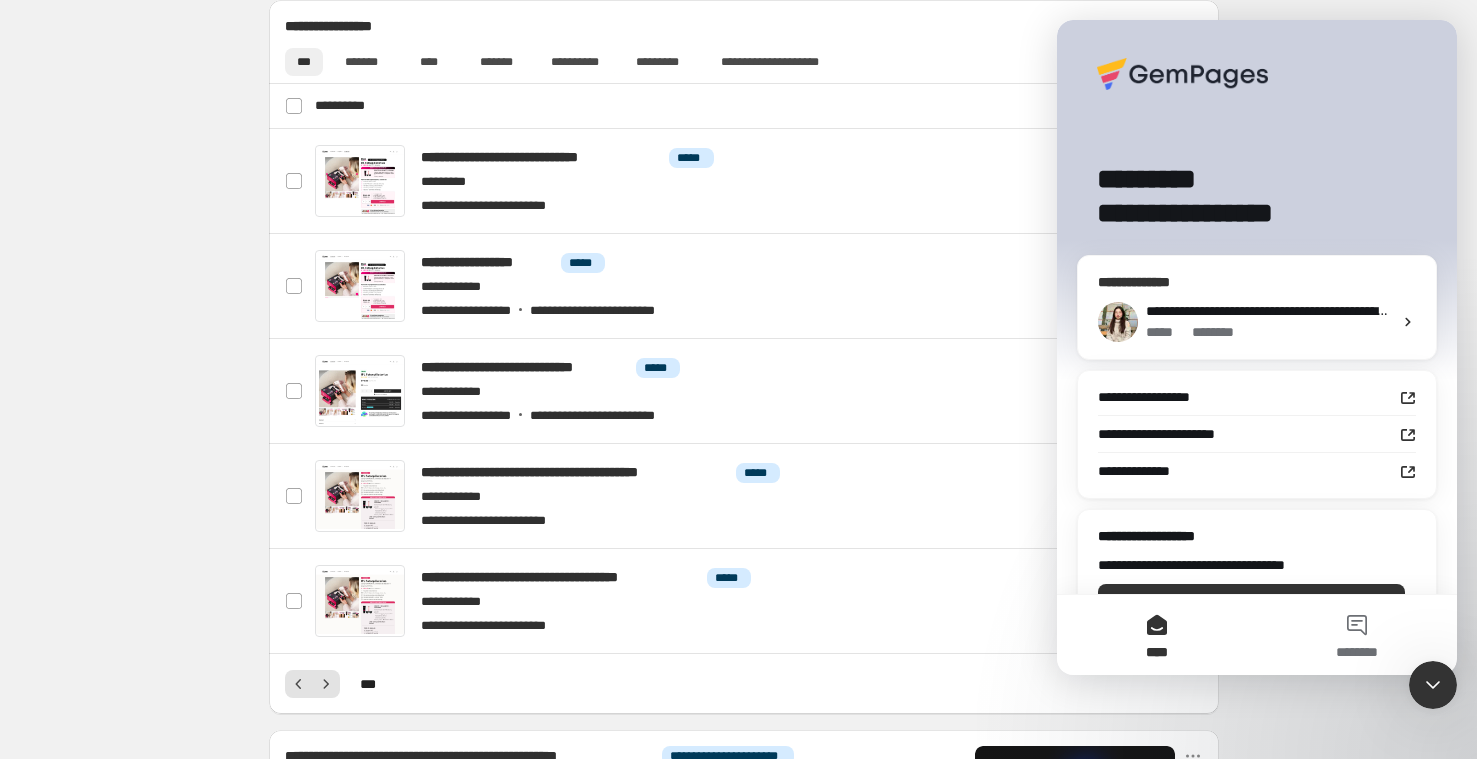 click on "***** * ******" at bounding box center (1269, 332) 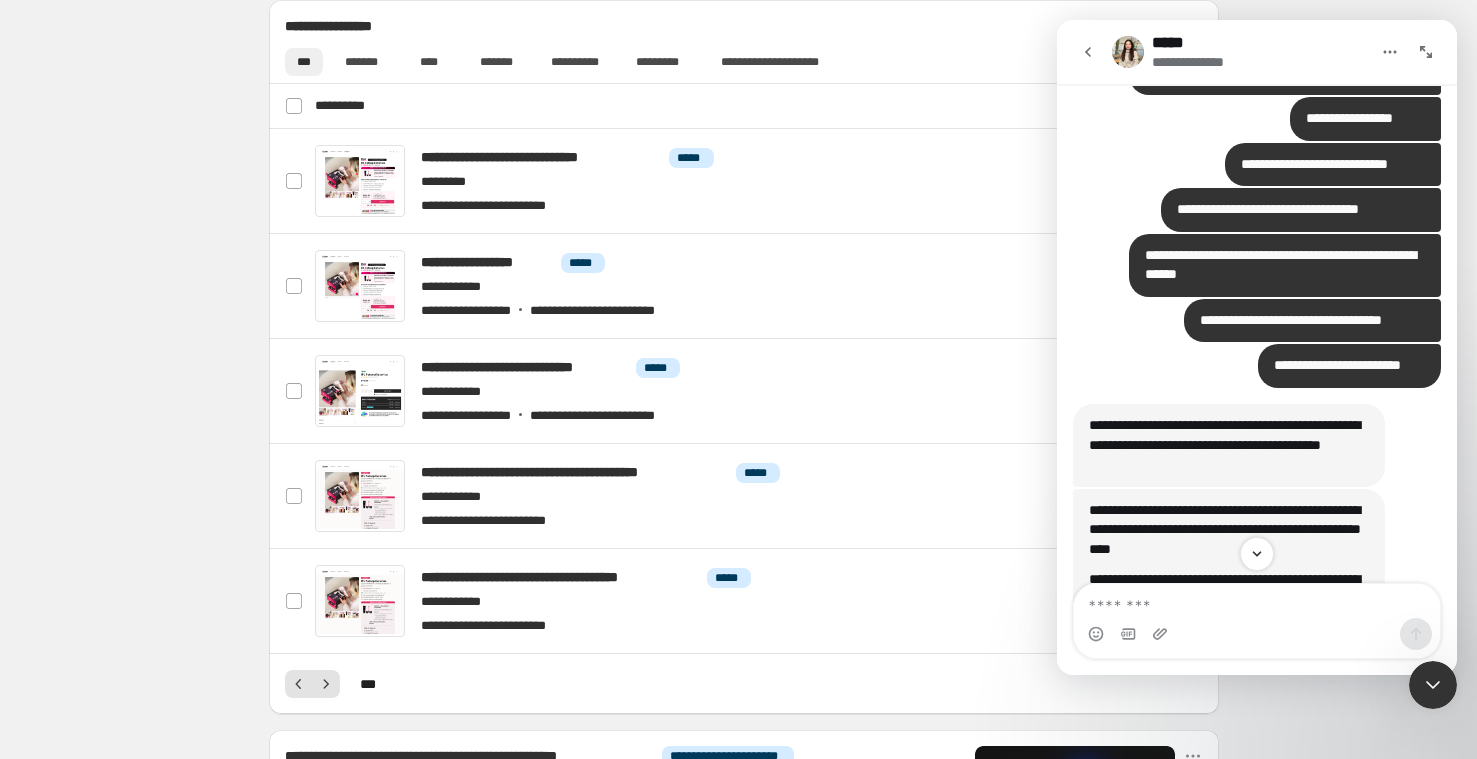 scroll, scrollTop: 0, scrollLeft: 0, axis: both 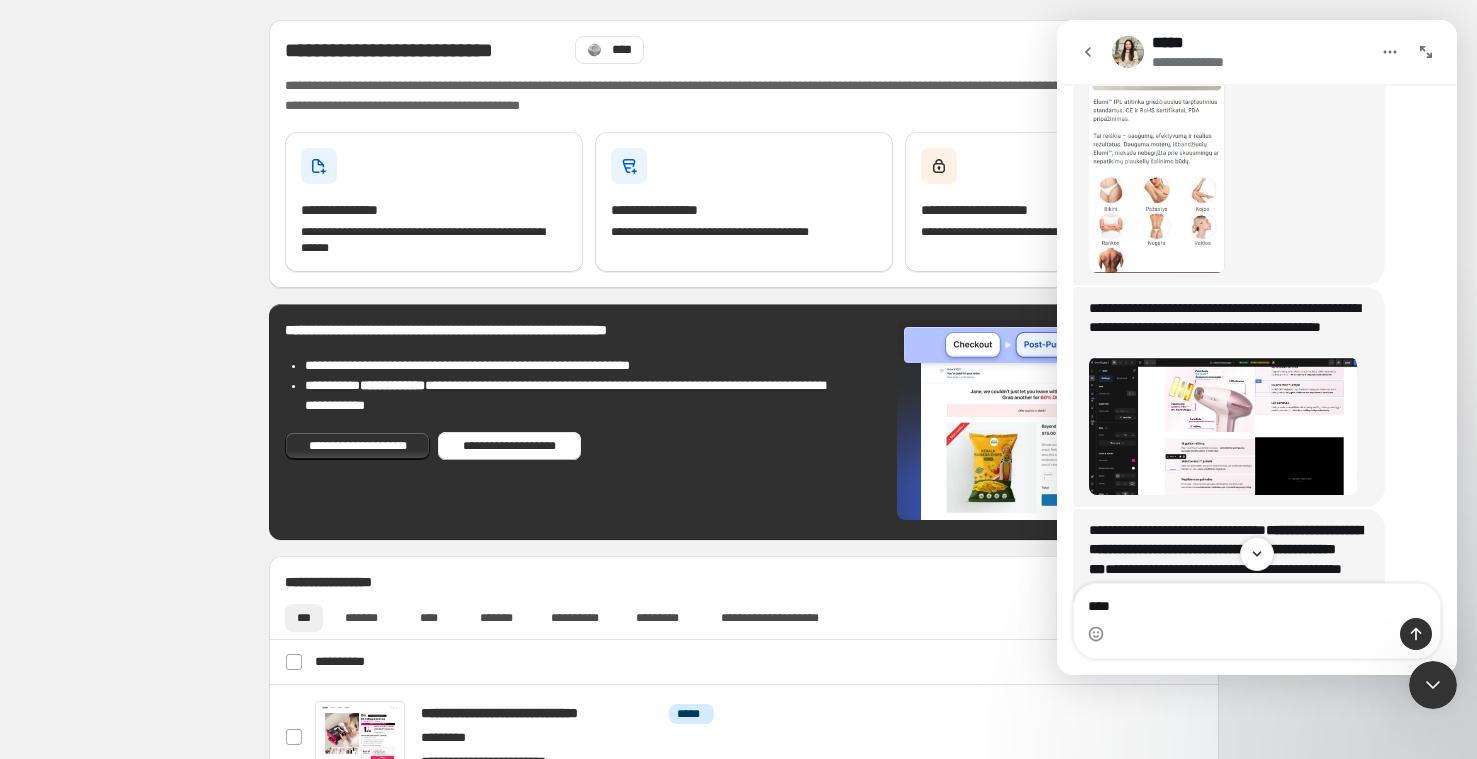 type on "*****" 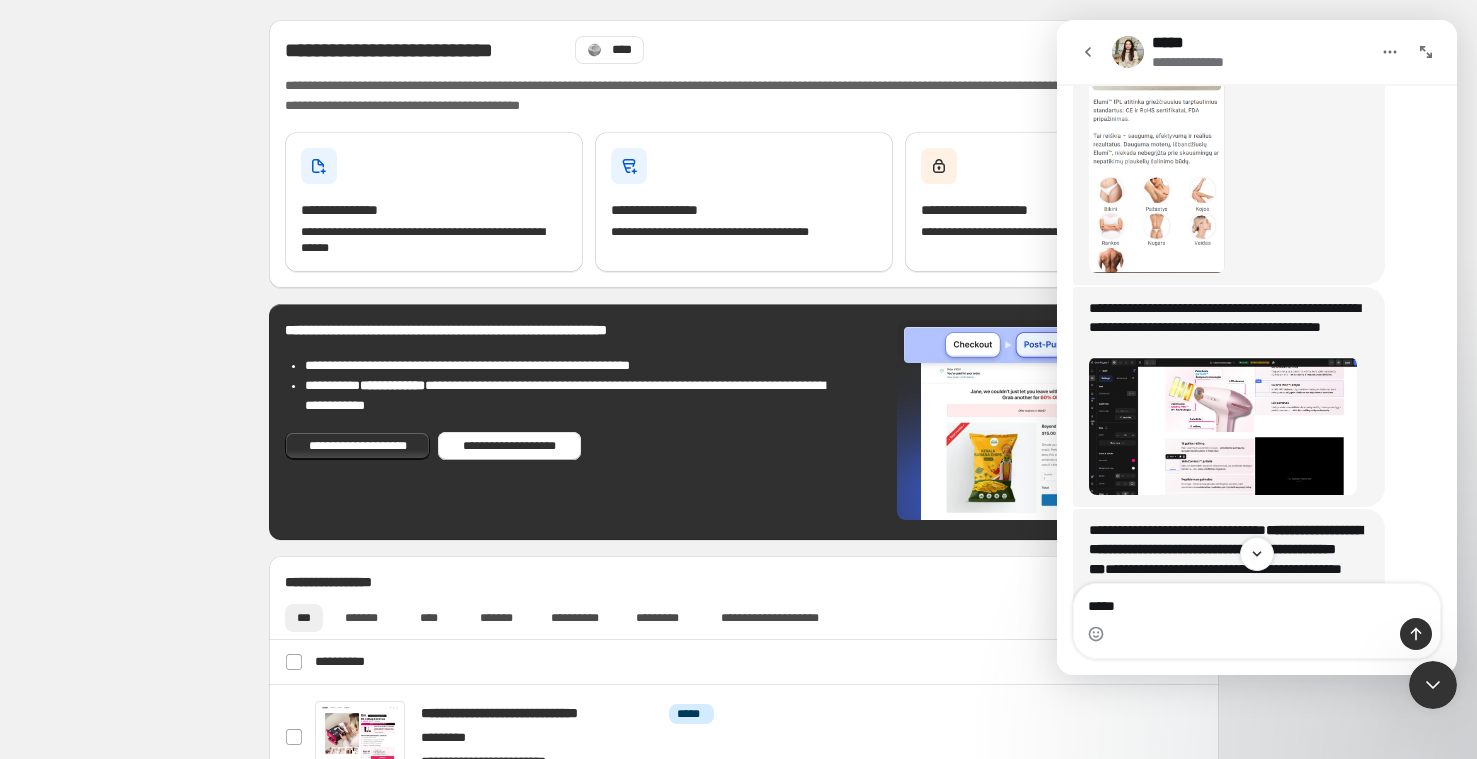 type 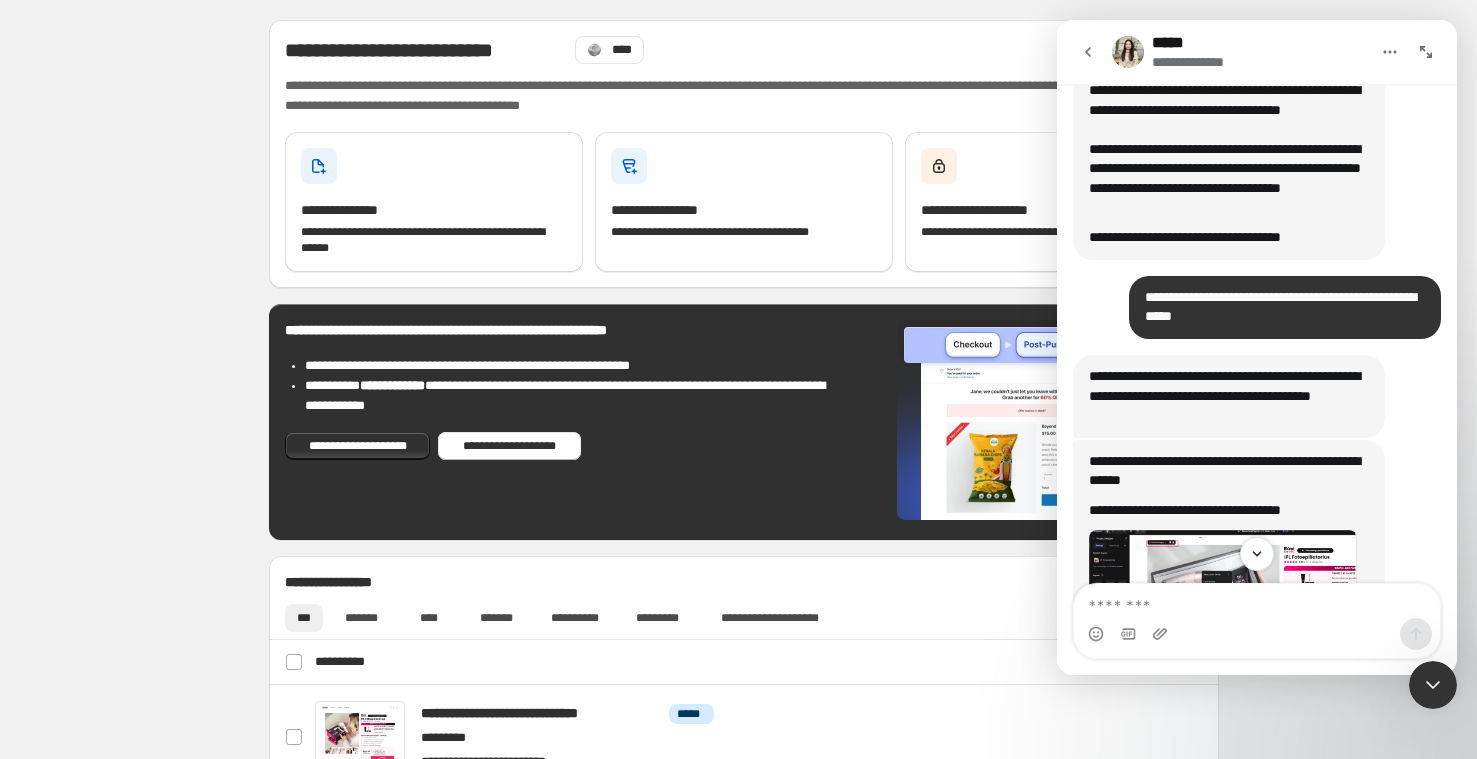 scroll, scrollTop: 22637, scrollLeft: 0, axis: vertical 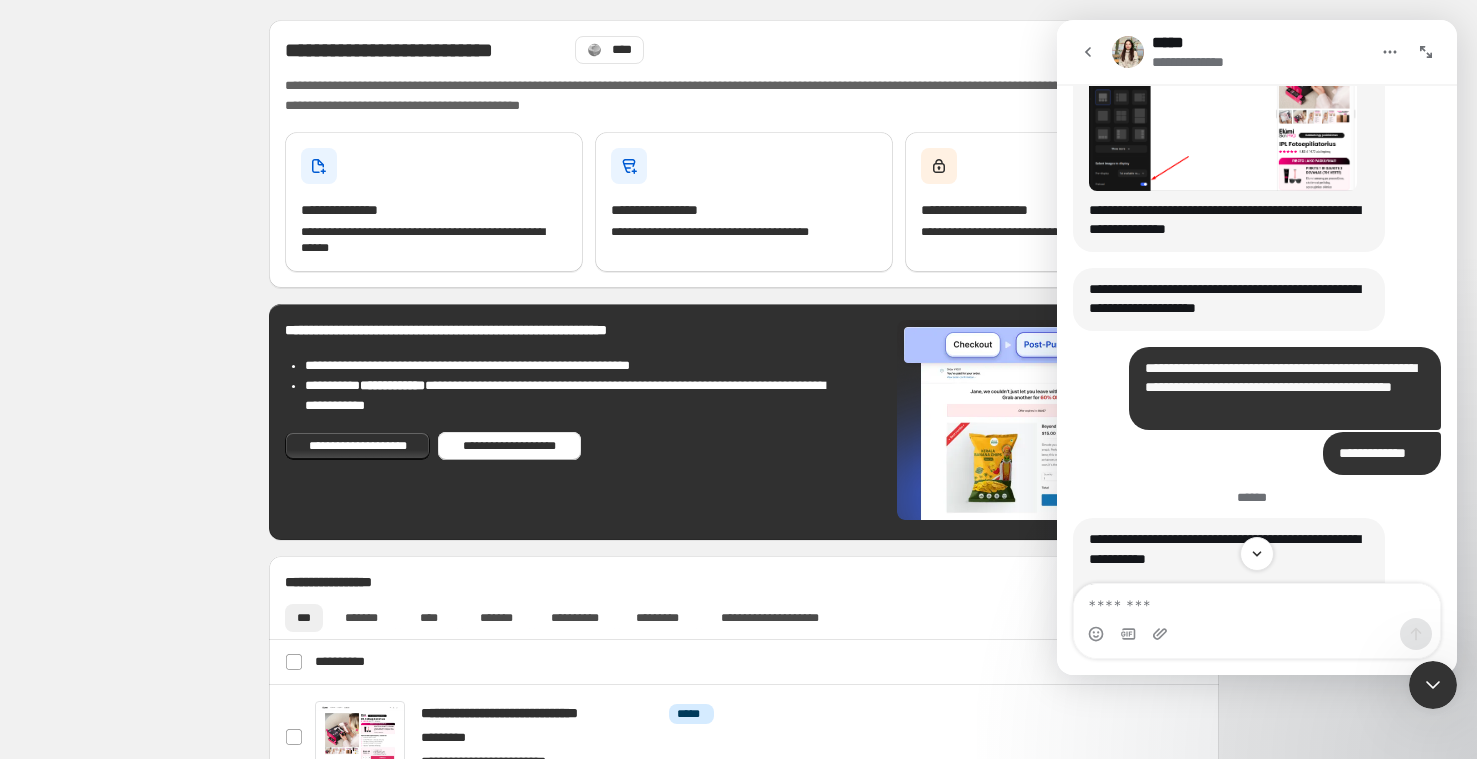 click on "**********" at bounding box center [1229, -27] 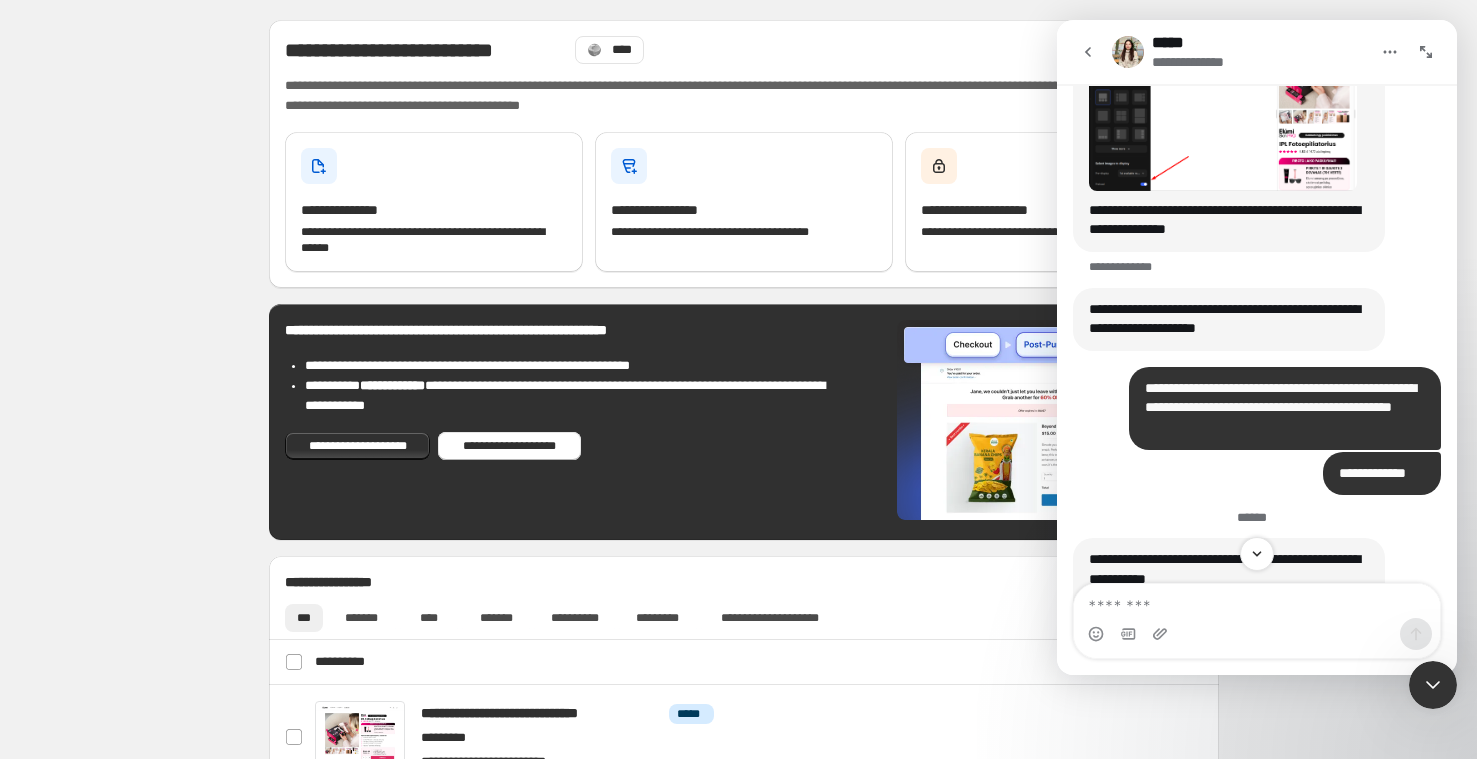 click on "**********" at bounding box center [1229, -27] 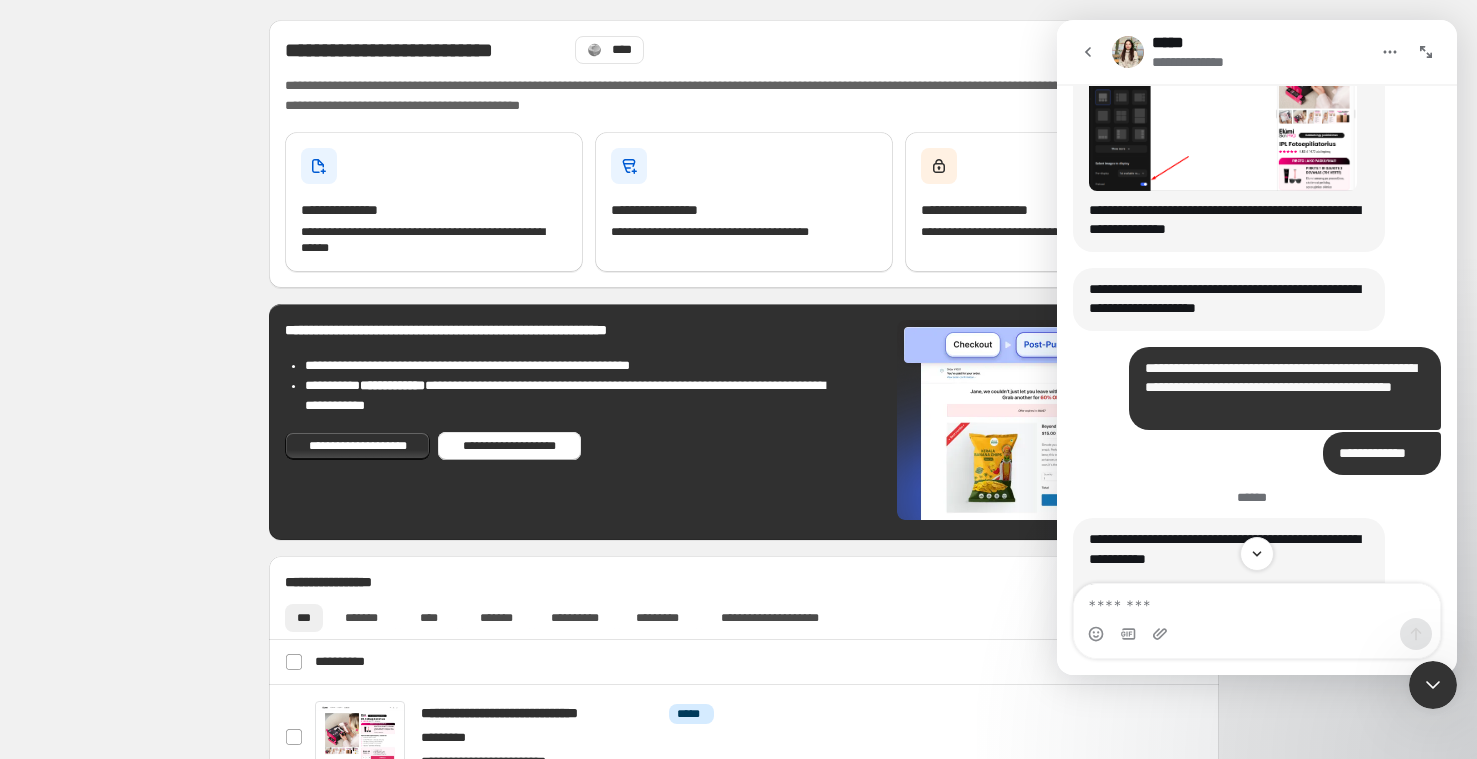 click on "**********" at bounding box center [1229, -27] 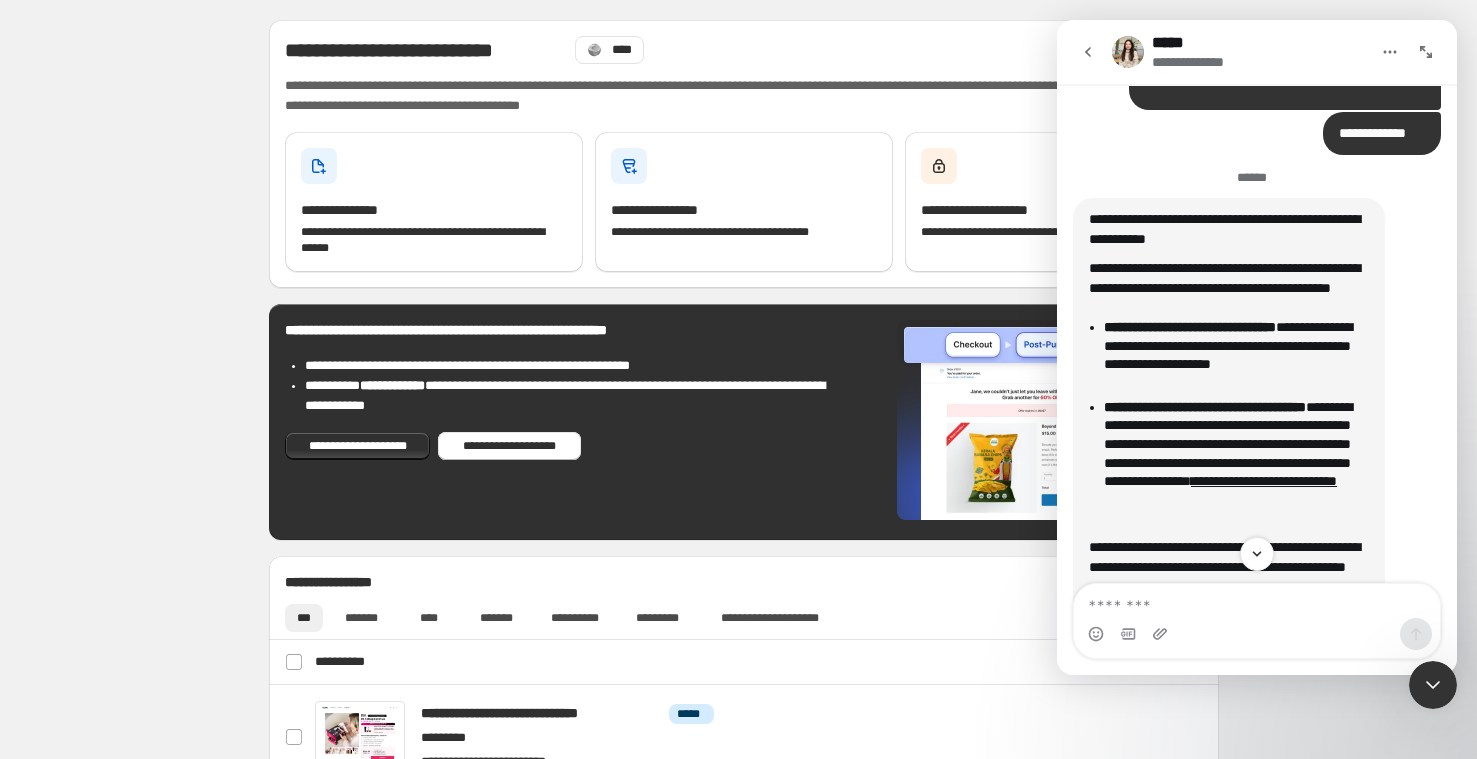 scroll, scrollTop: 25593, scrollLeft: 0, axis: vertical 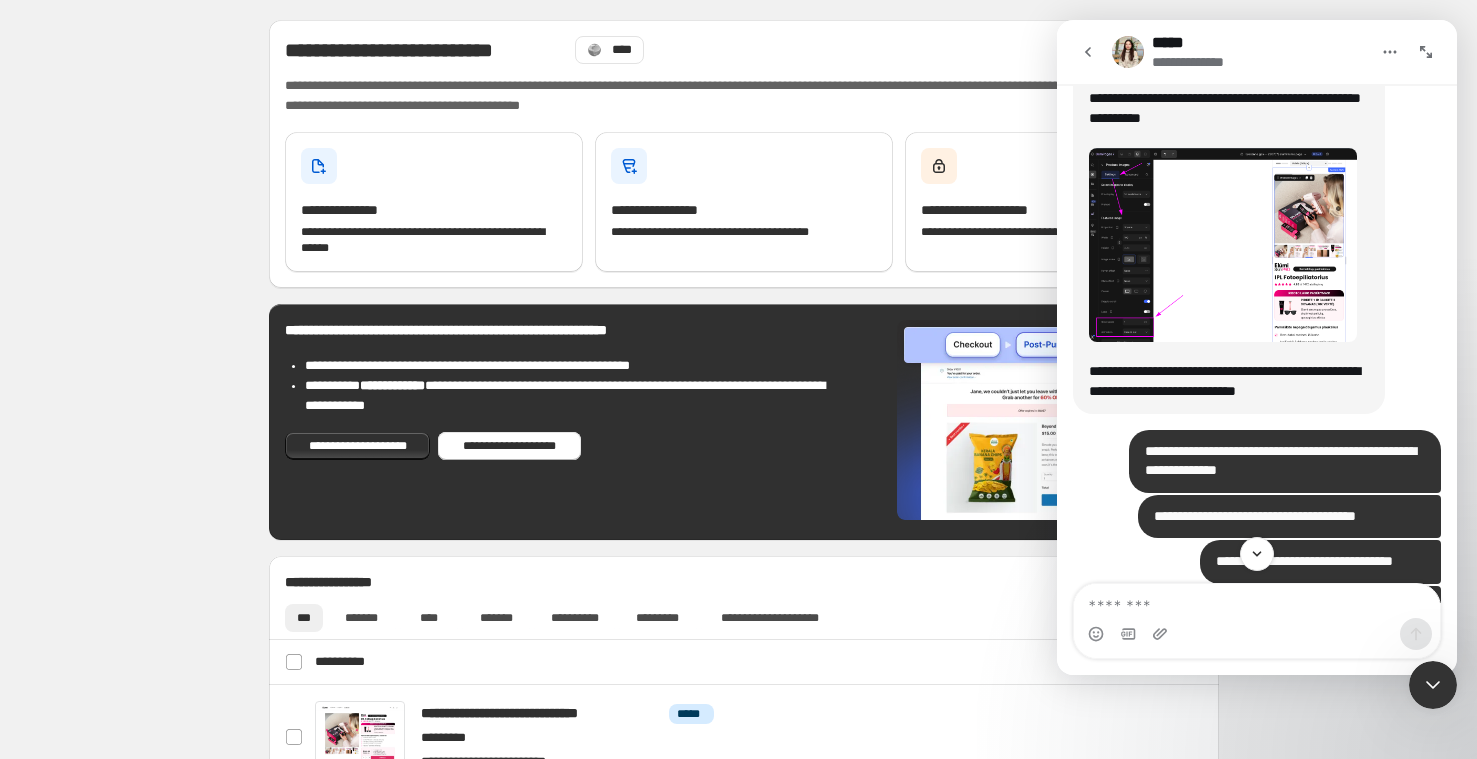 click on "**********" at bounding box center (1228, 50) 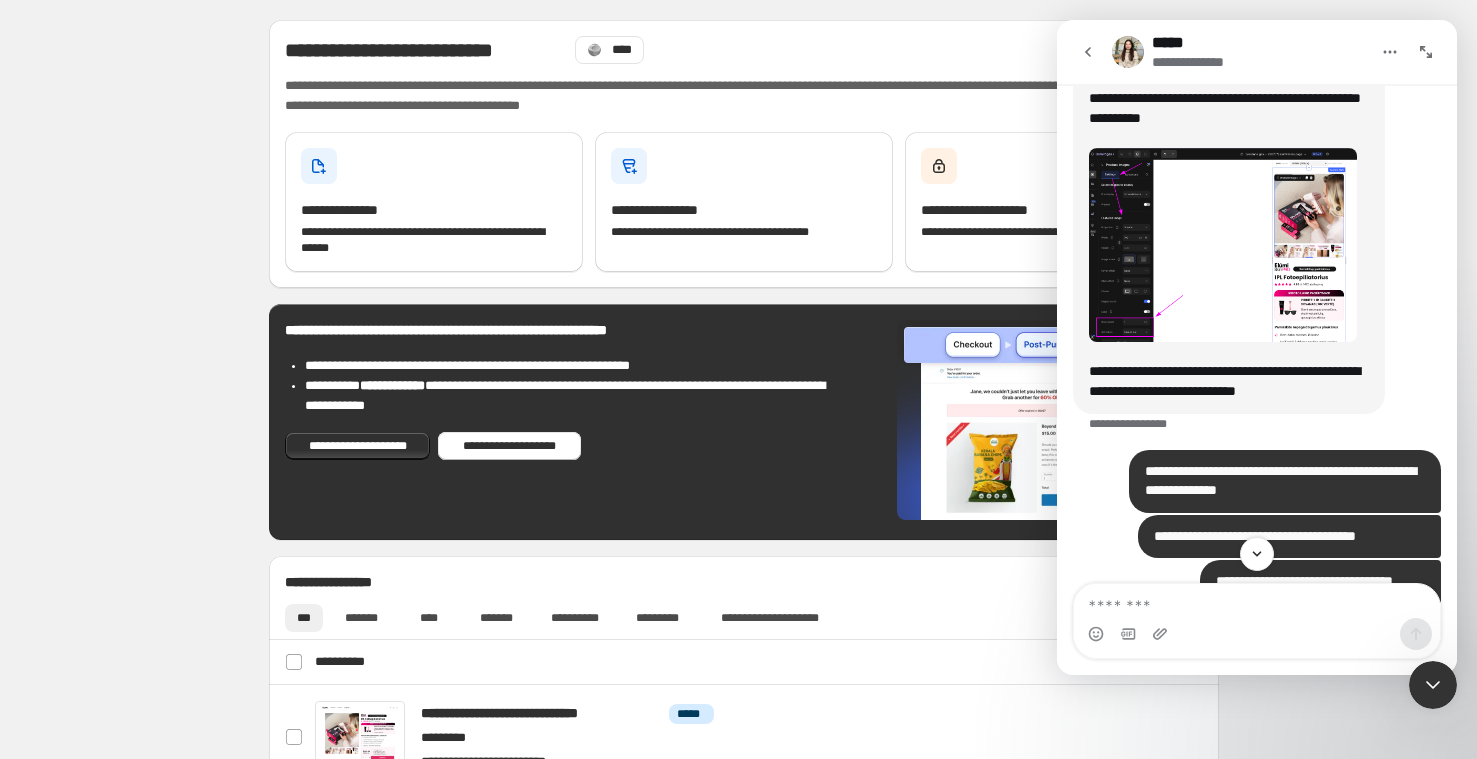 click on "**********" at bounding box center (1228, 50) 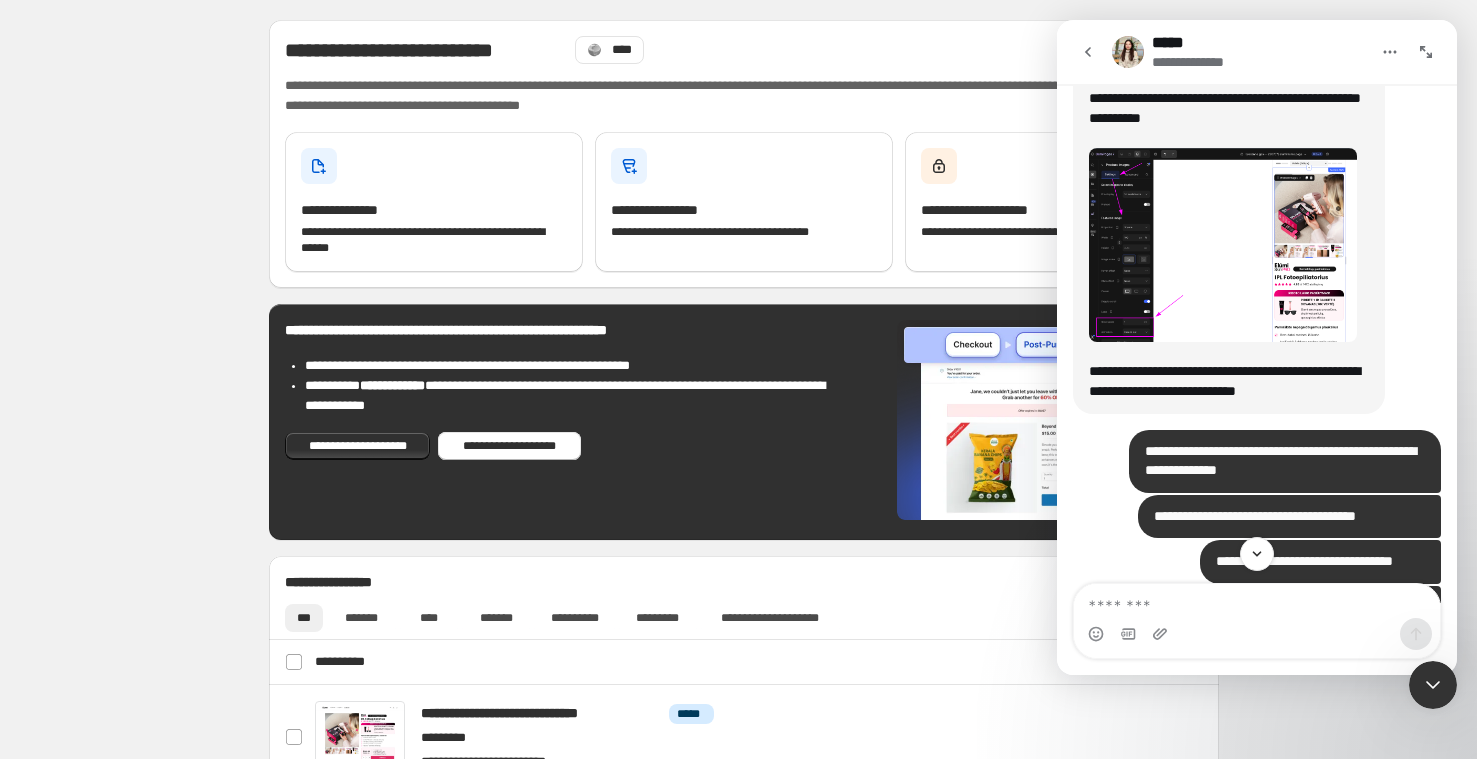 click on "**********" at bounding box center (1229, 90) 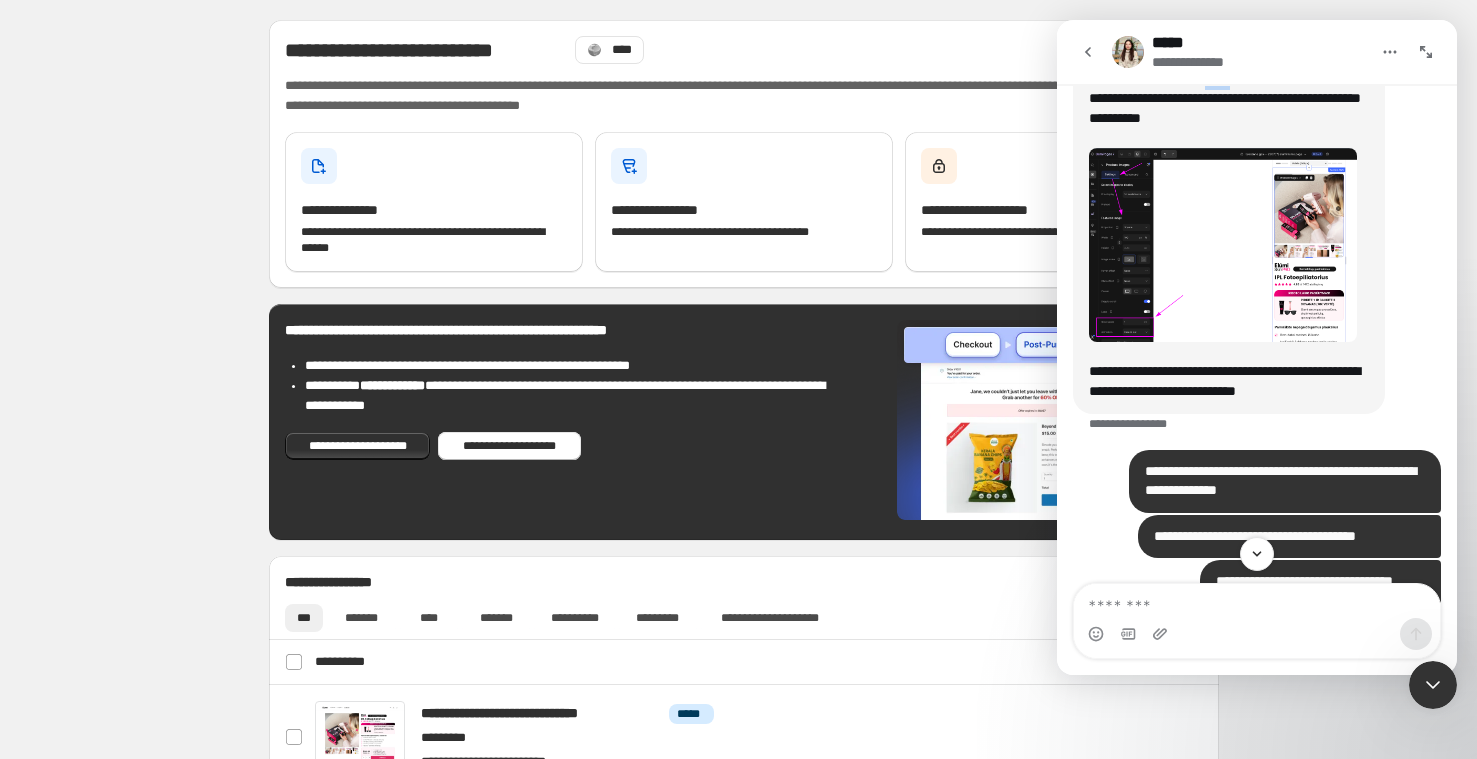 click on "**********" at bounding box center (1229, 90) 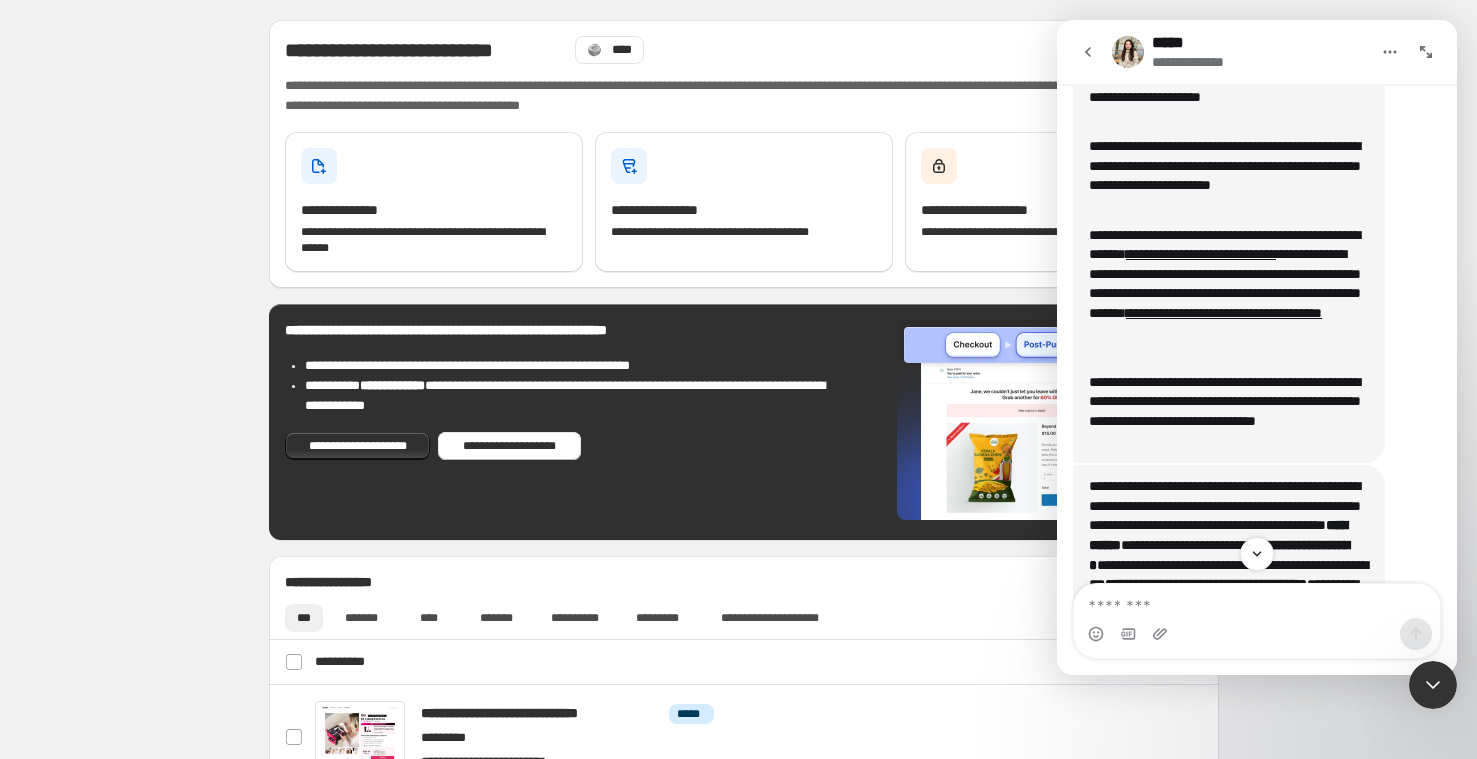 scroll, scrollTop: 29345, scrollLeft: 0, axis: vertical 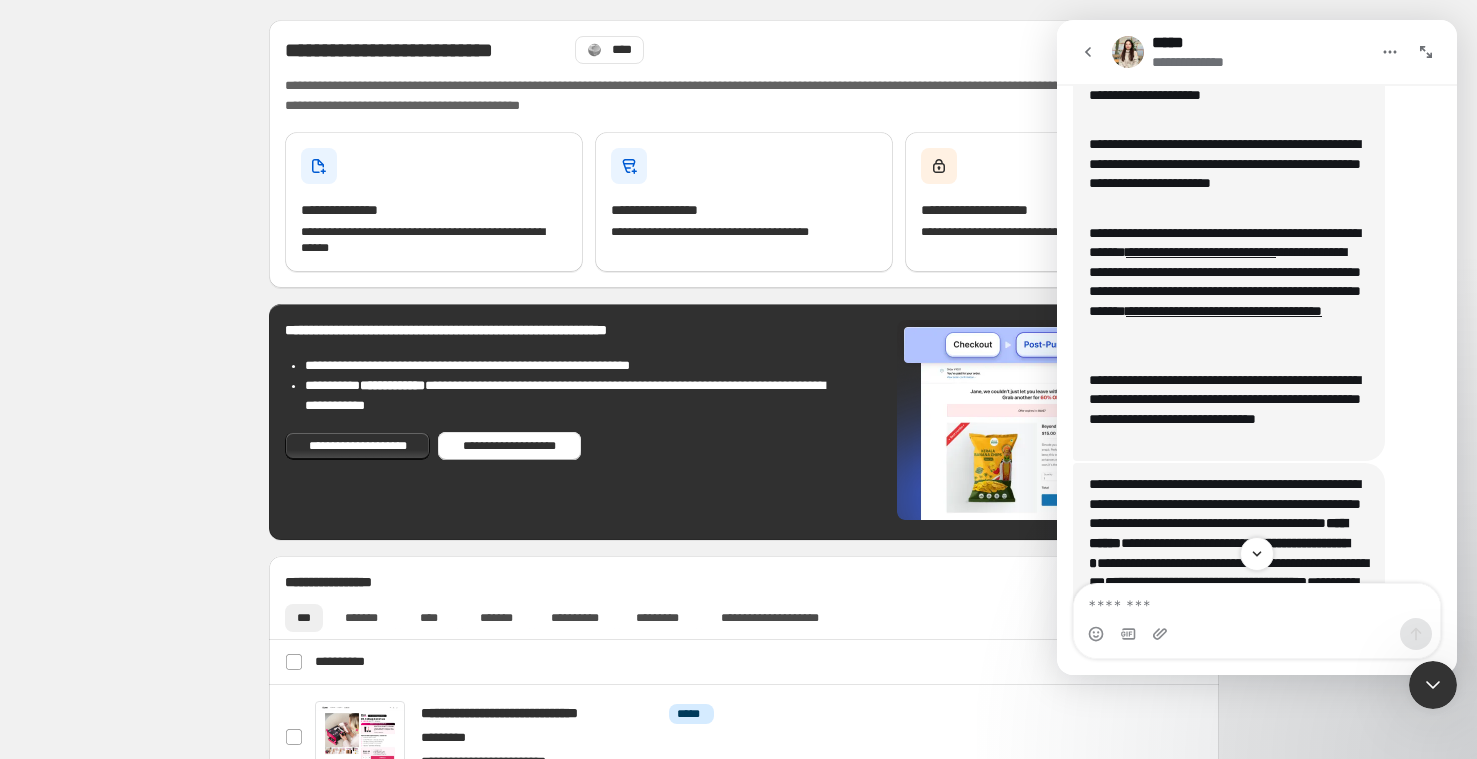 click on "**********" at bounding box center (1229, 67) 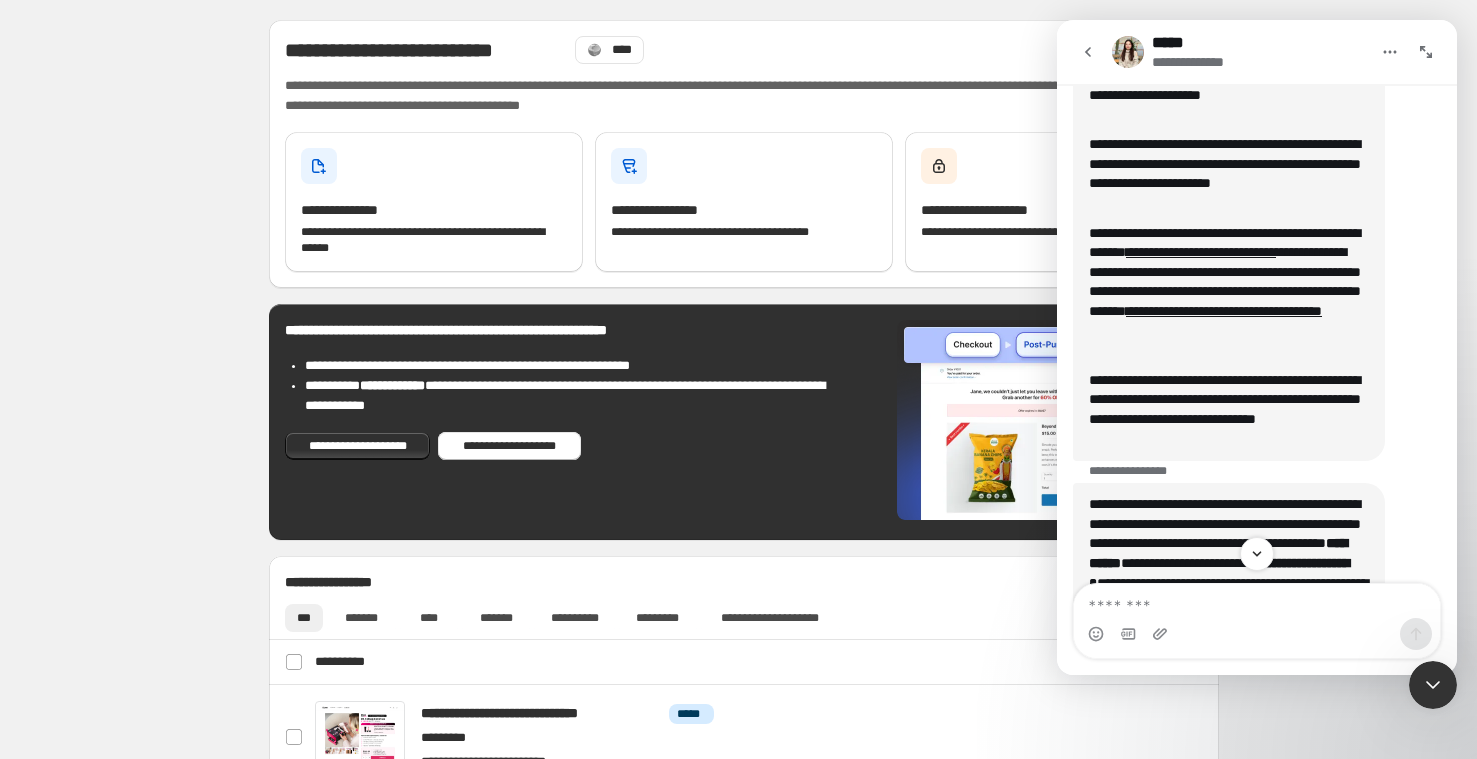 click on "**********" at bounding box center [1229, 67] 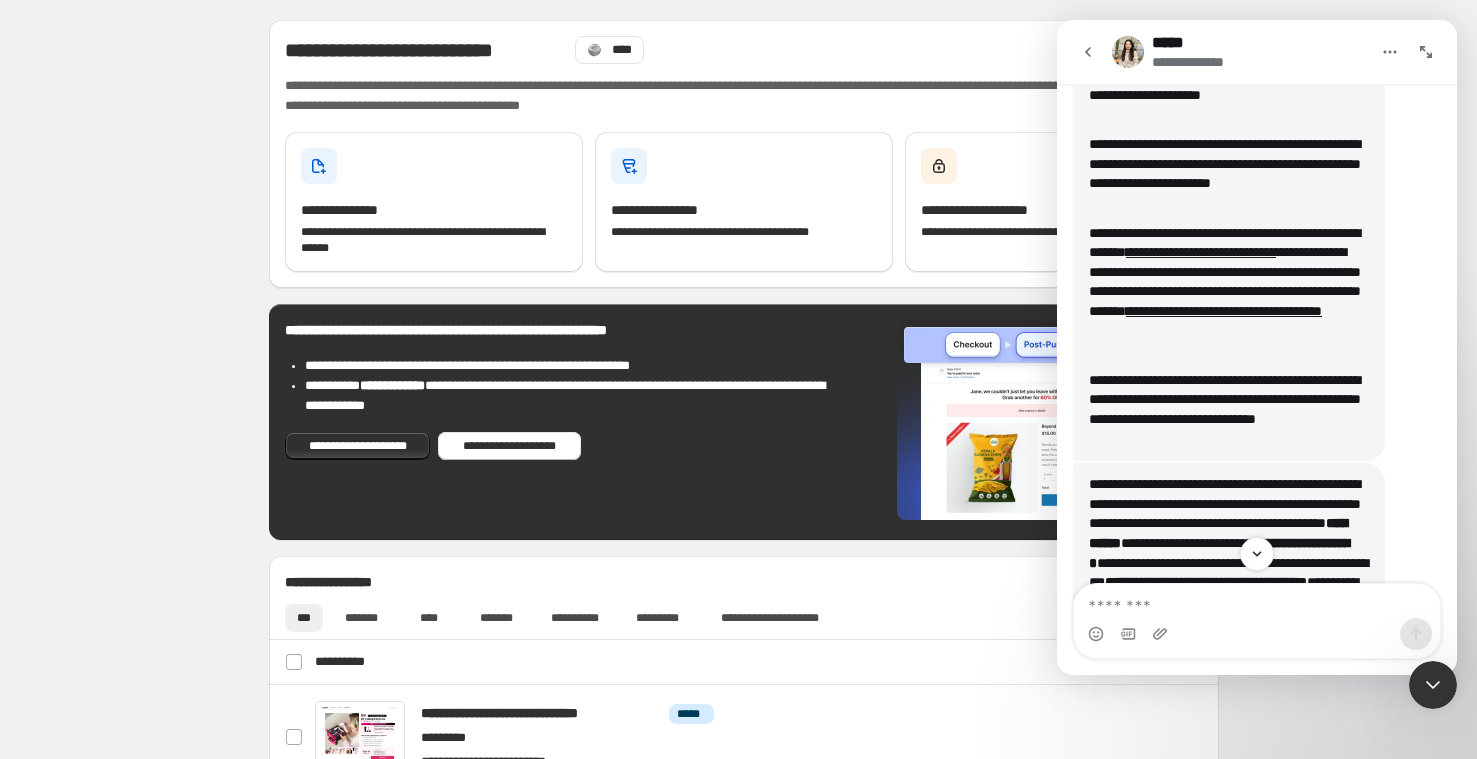 click on "**********" at bounding box center (1229, 67) 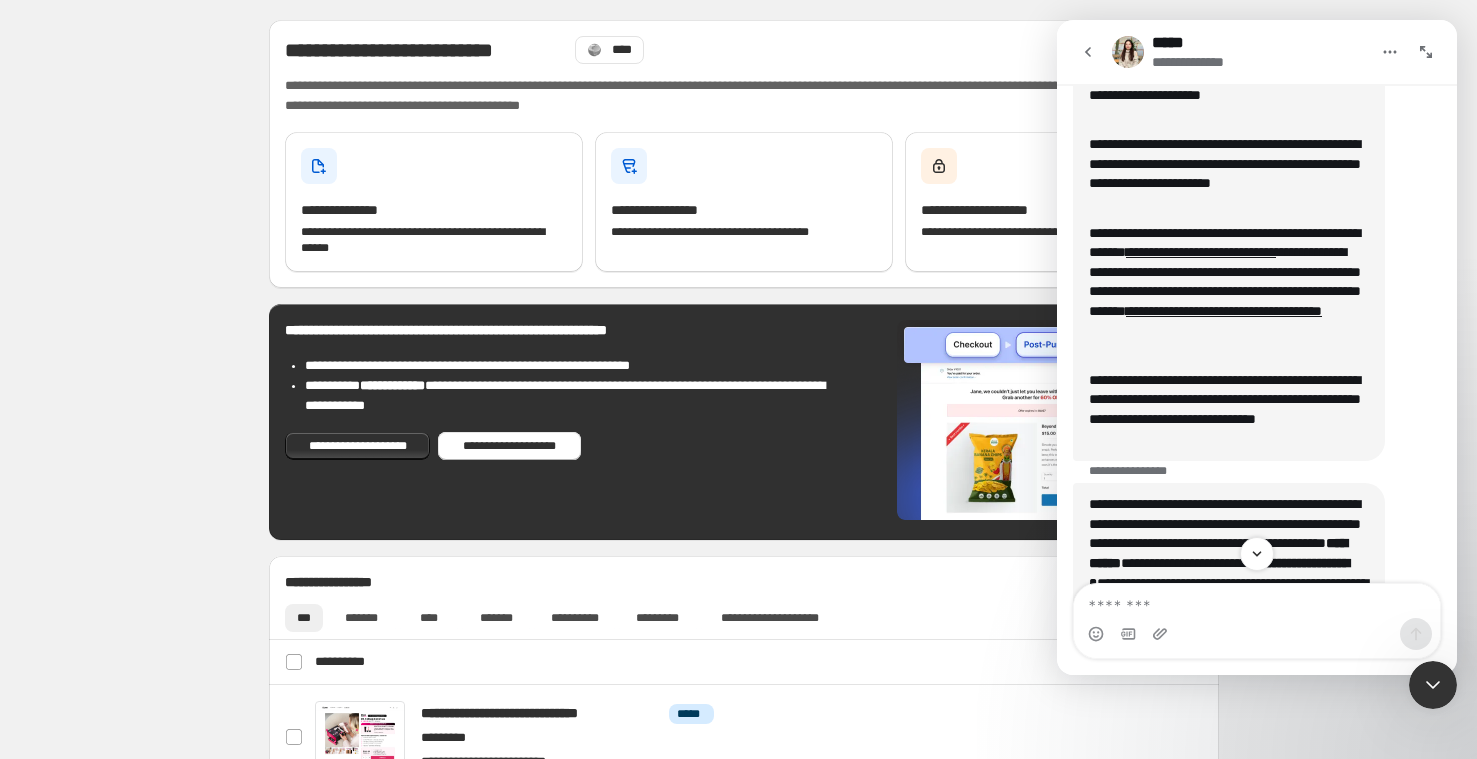 click on "**********" at bounding box center [1229, 67] 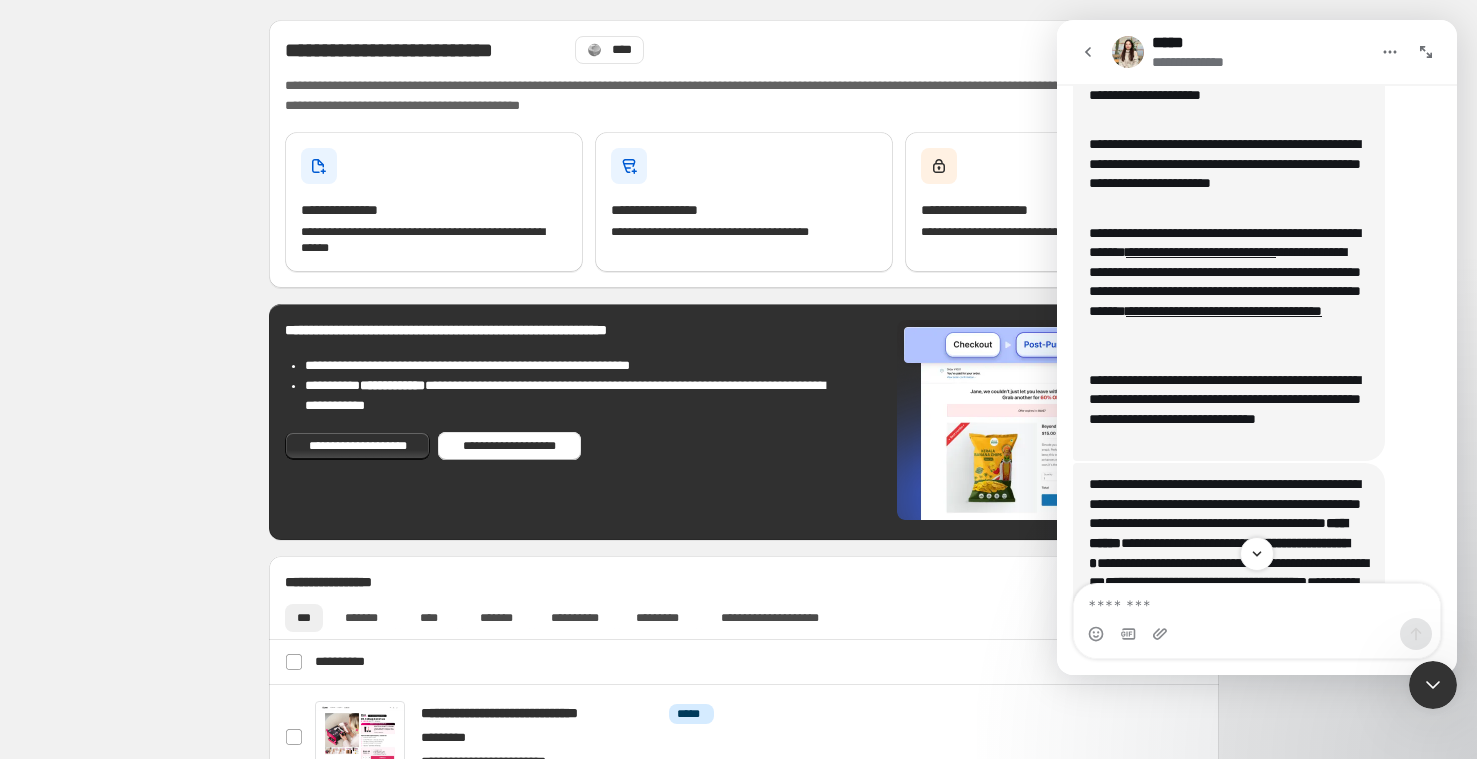click on "**********" at bounding box center (1229, 67) 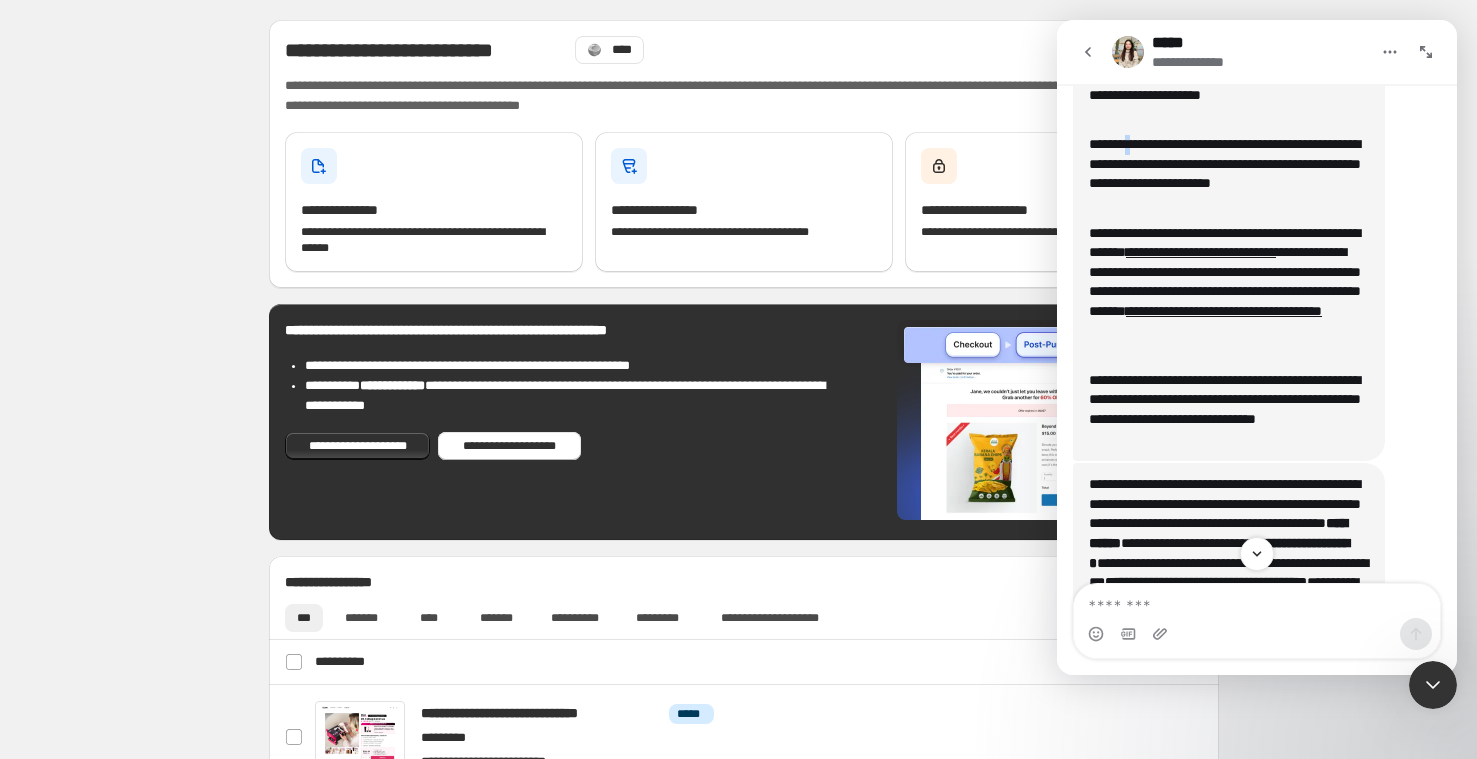 click on "**********" at bounding box center (1229, 174) 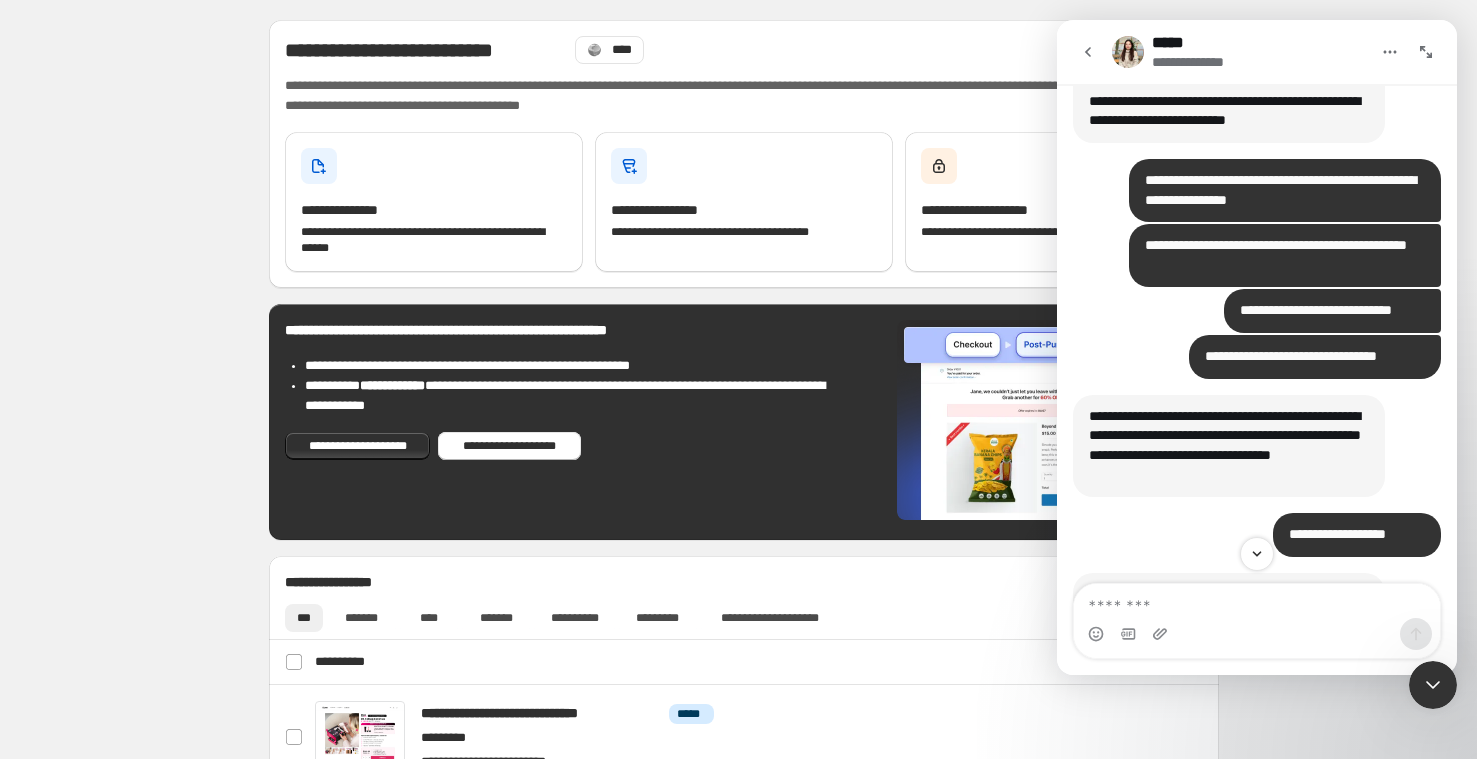 scroll, scrollTop: 29896, scrollLeft: 0, axis: vertical 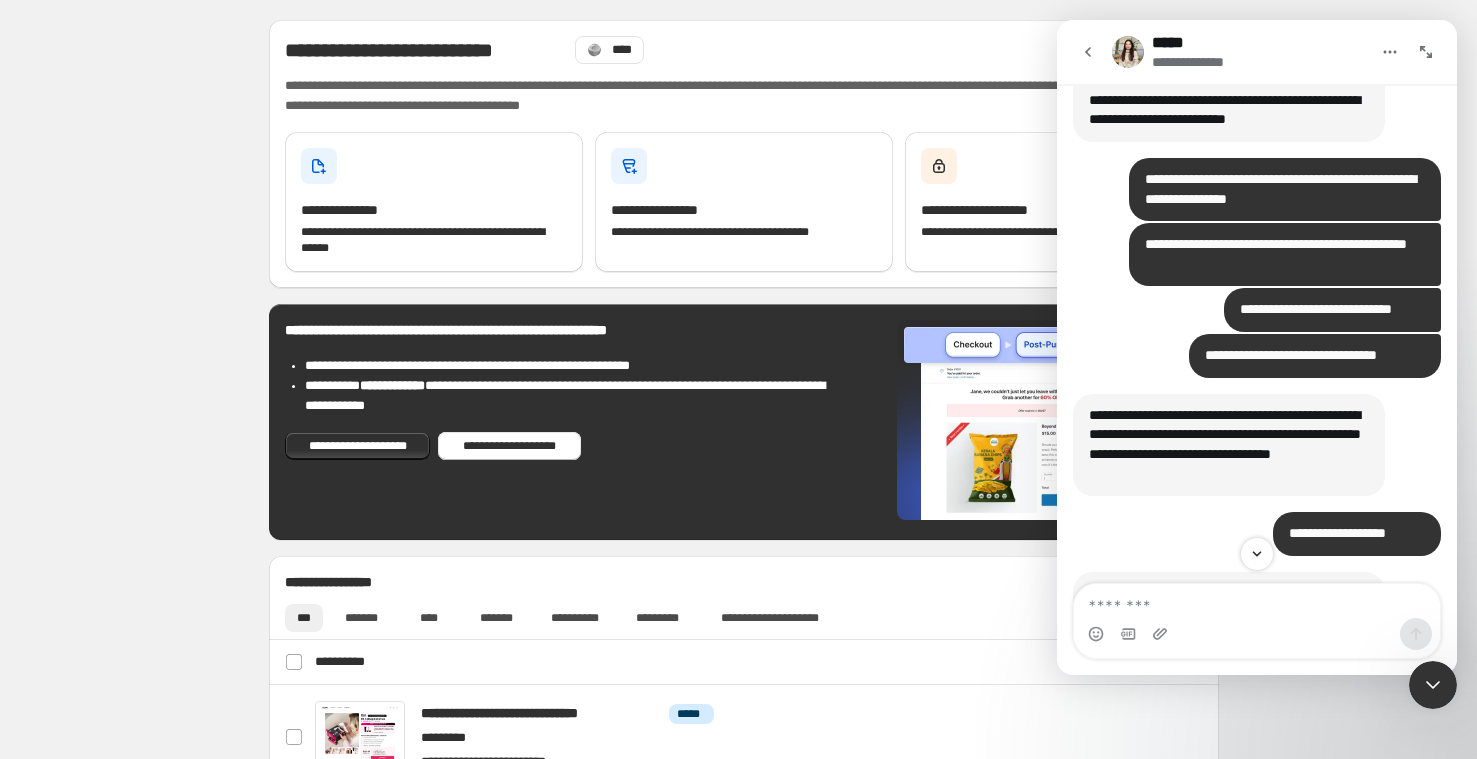 click on "**********" at bounding box center (1229, 2) 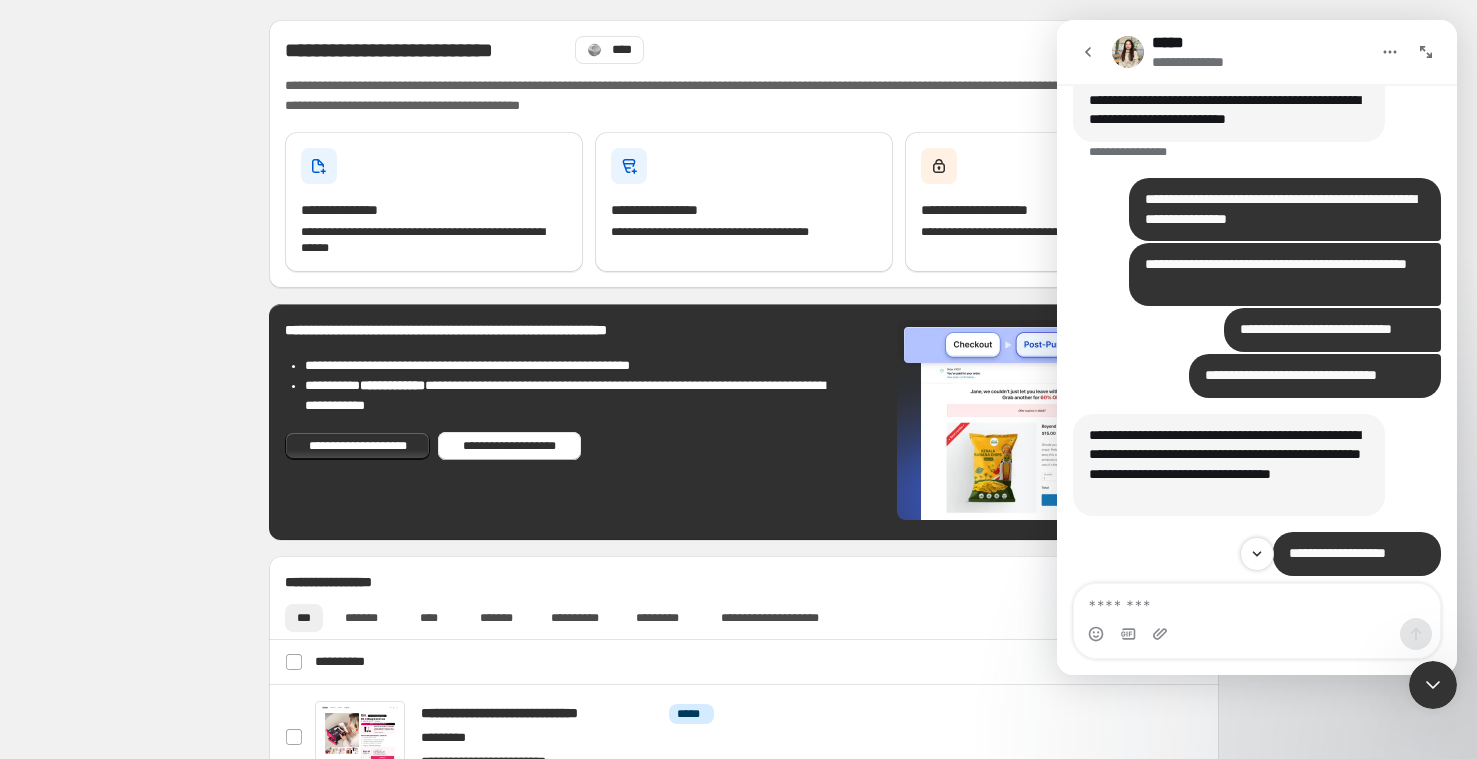 click on "**********" at bounding box center (1229, 2) 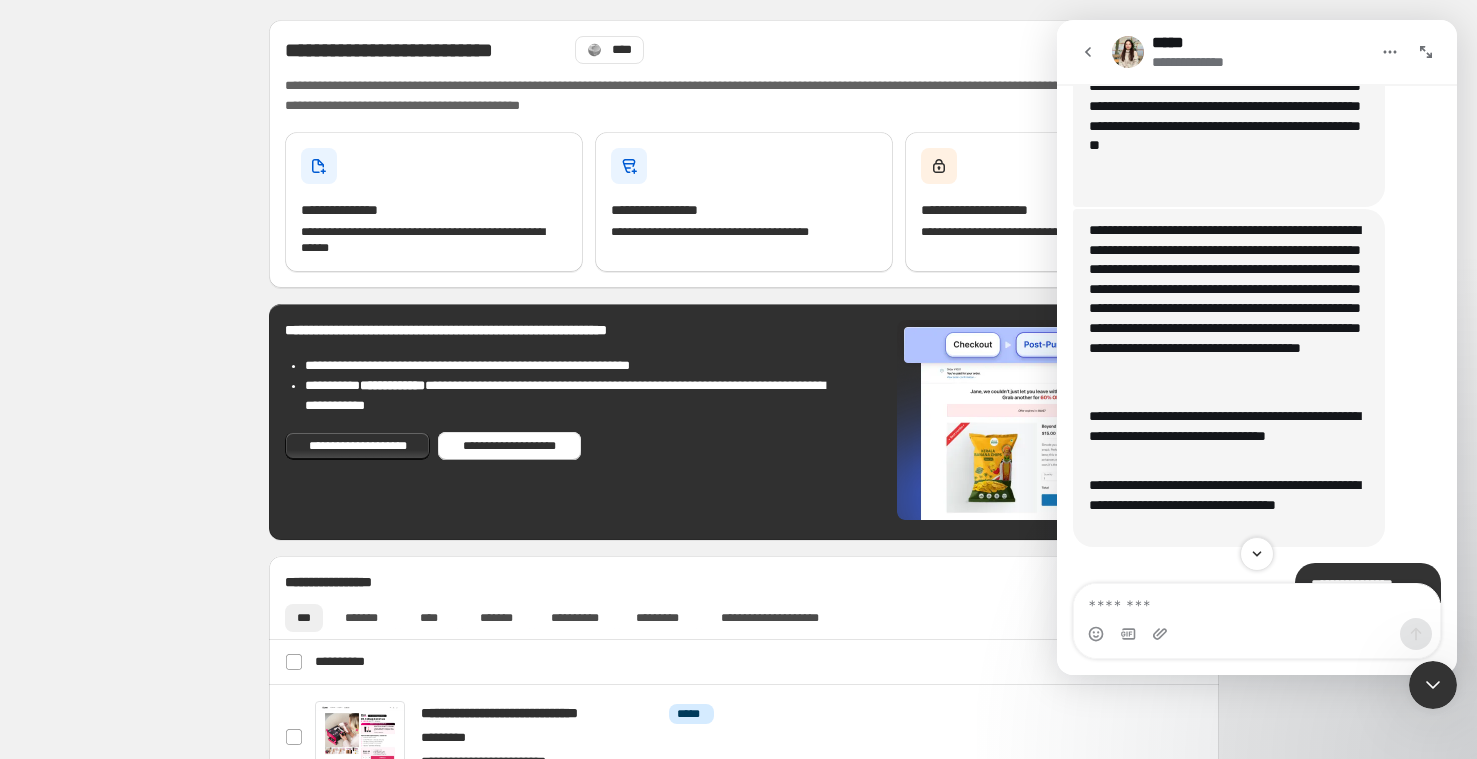 scroll, scrollTop: 31202, scrollLeft: 0, axis: vertical 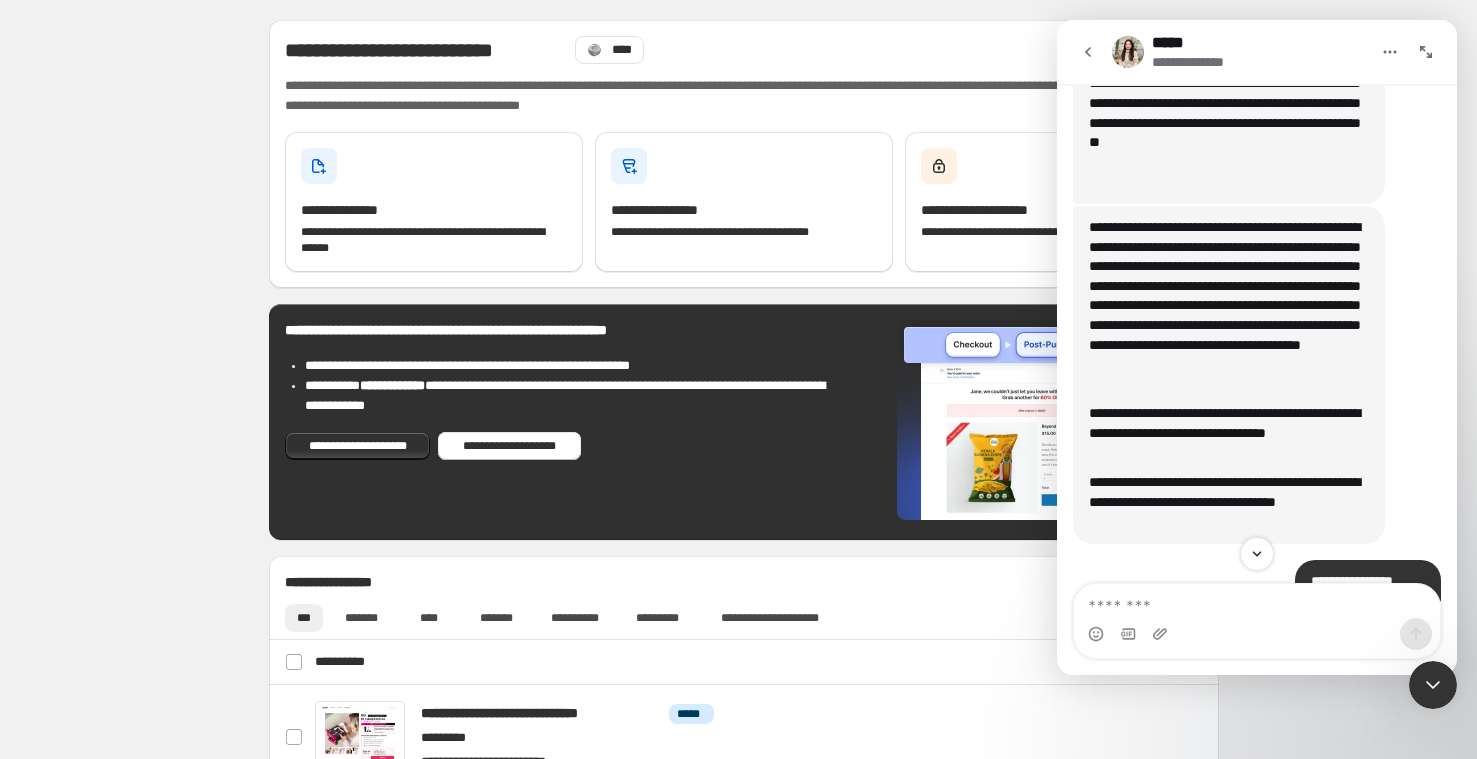 click on "**********" at bounding box center [1229, 94] 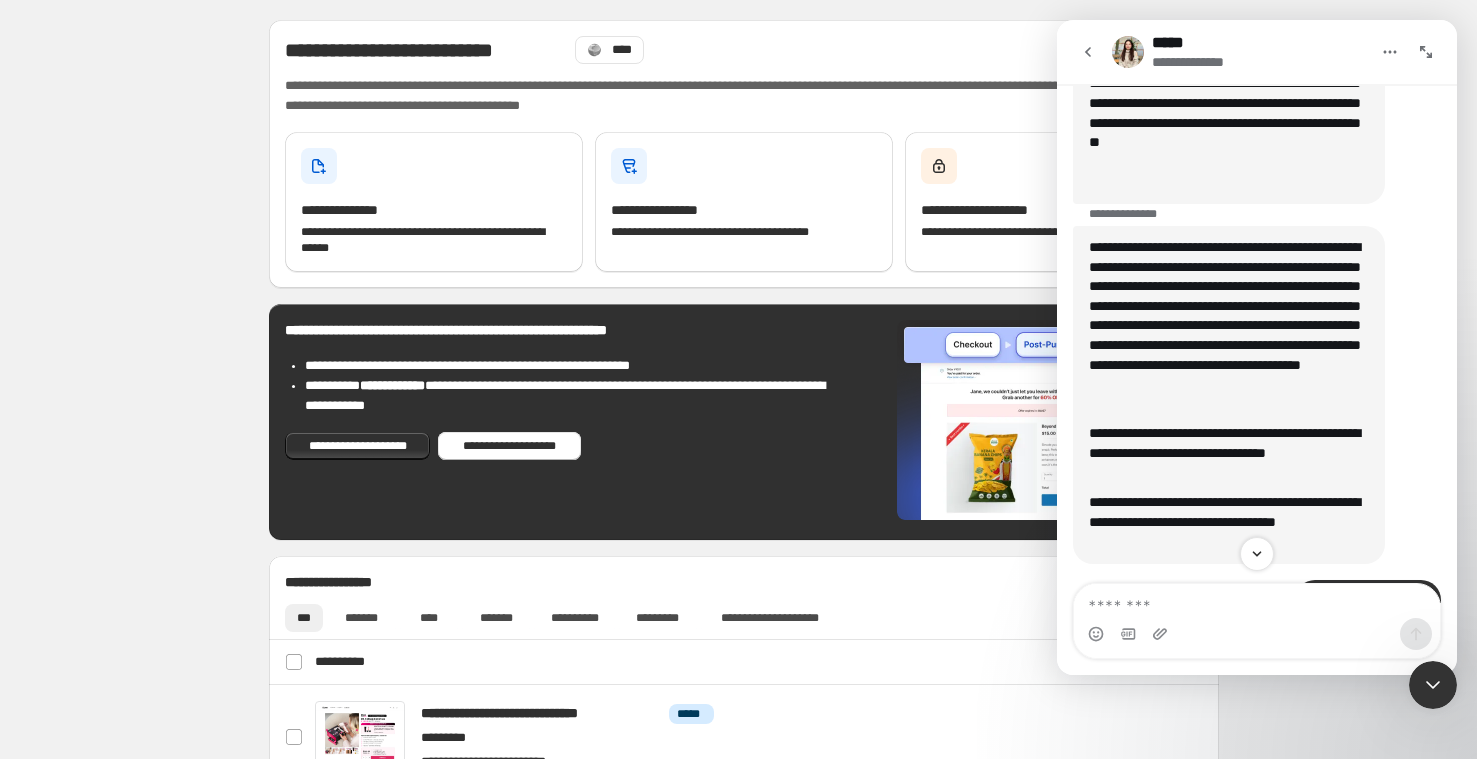 click on "**********" at bounding box center [1229, 94] 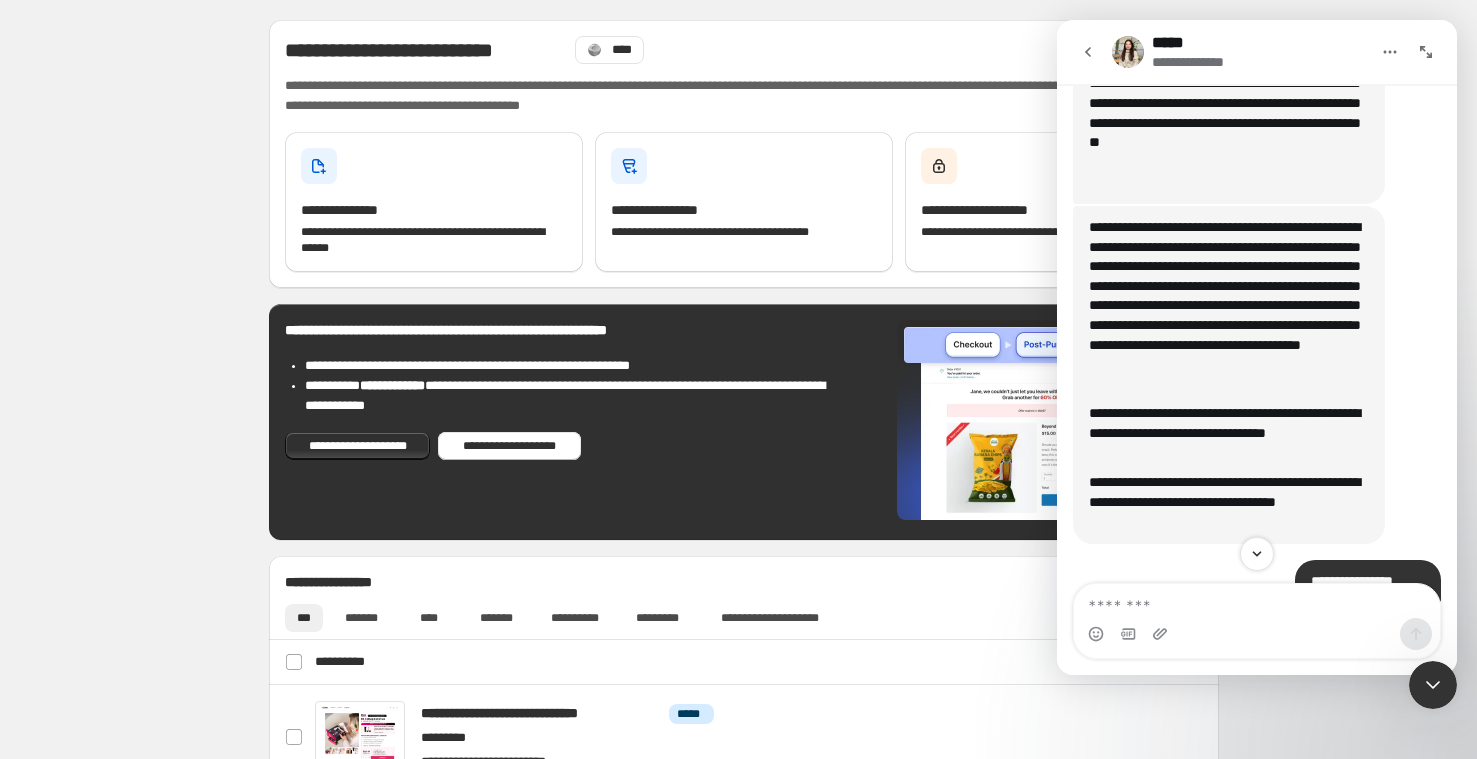 click on "**********" at bounding box center (1229, 94) 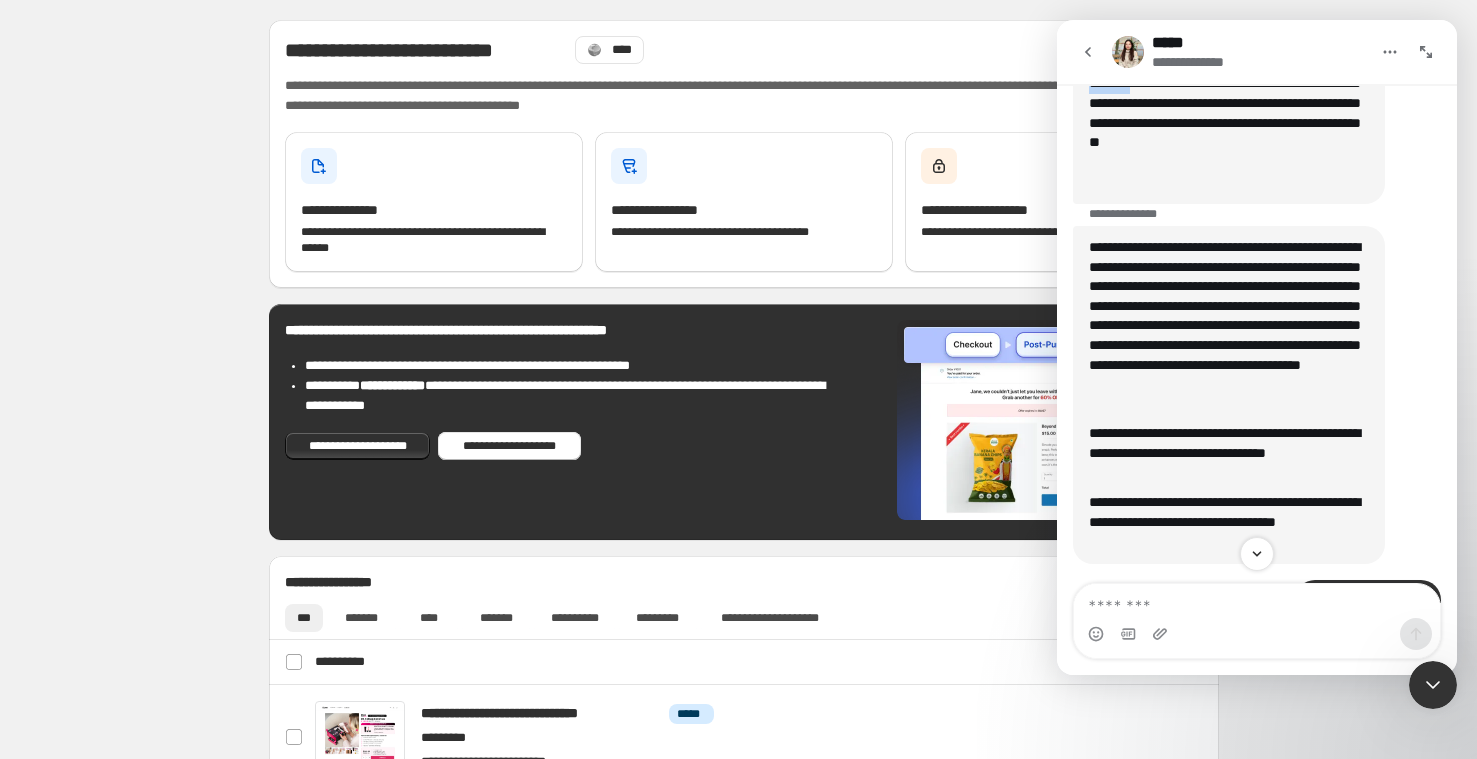 click on "**********" at bounding box center (1229, 94) 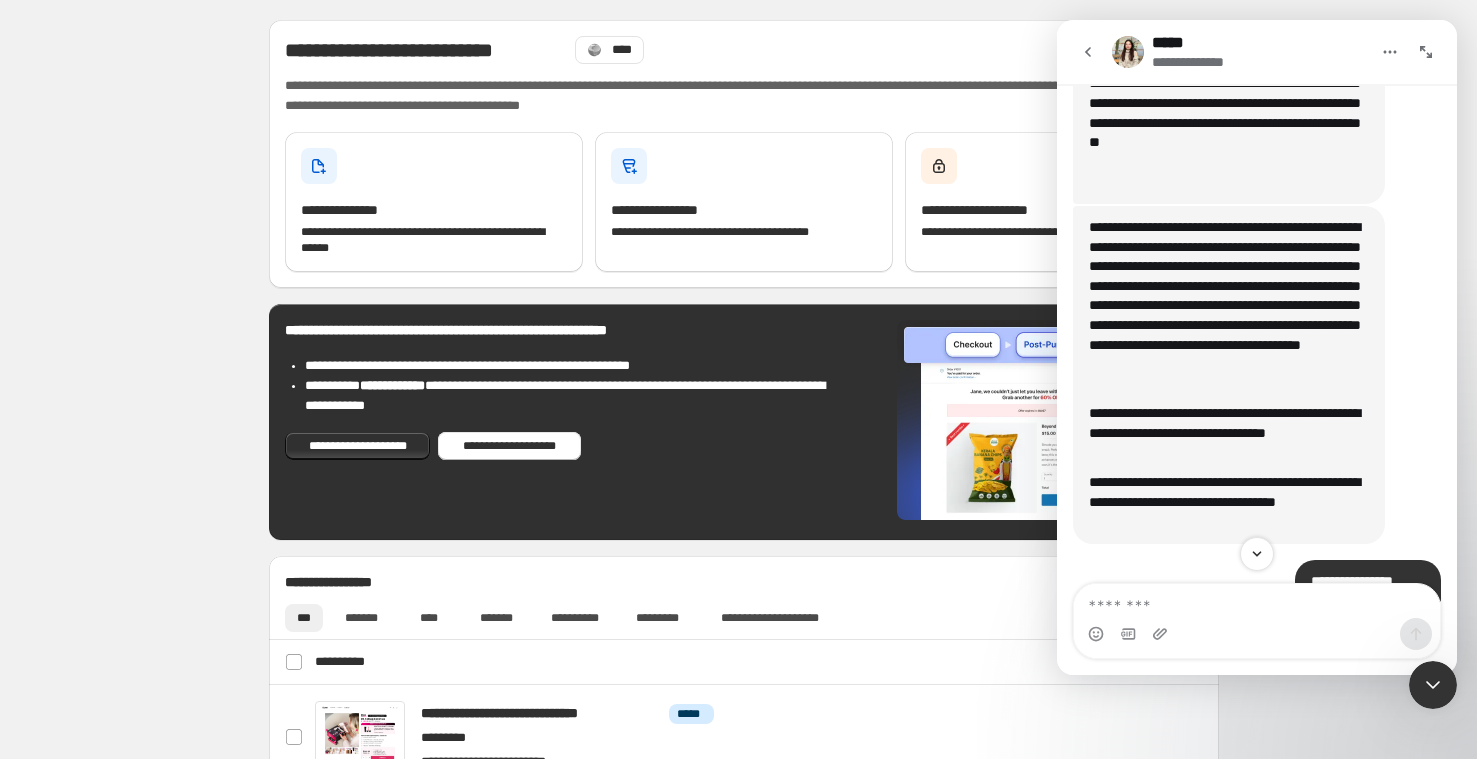 click on "**********" at bounding box center [1229, 94] 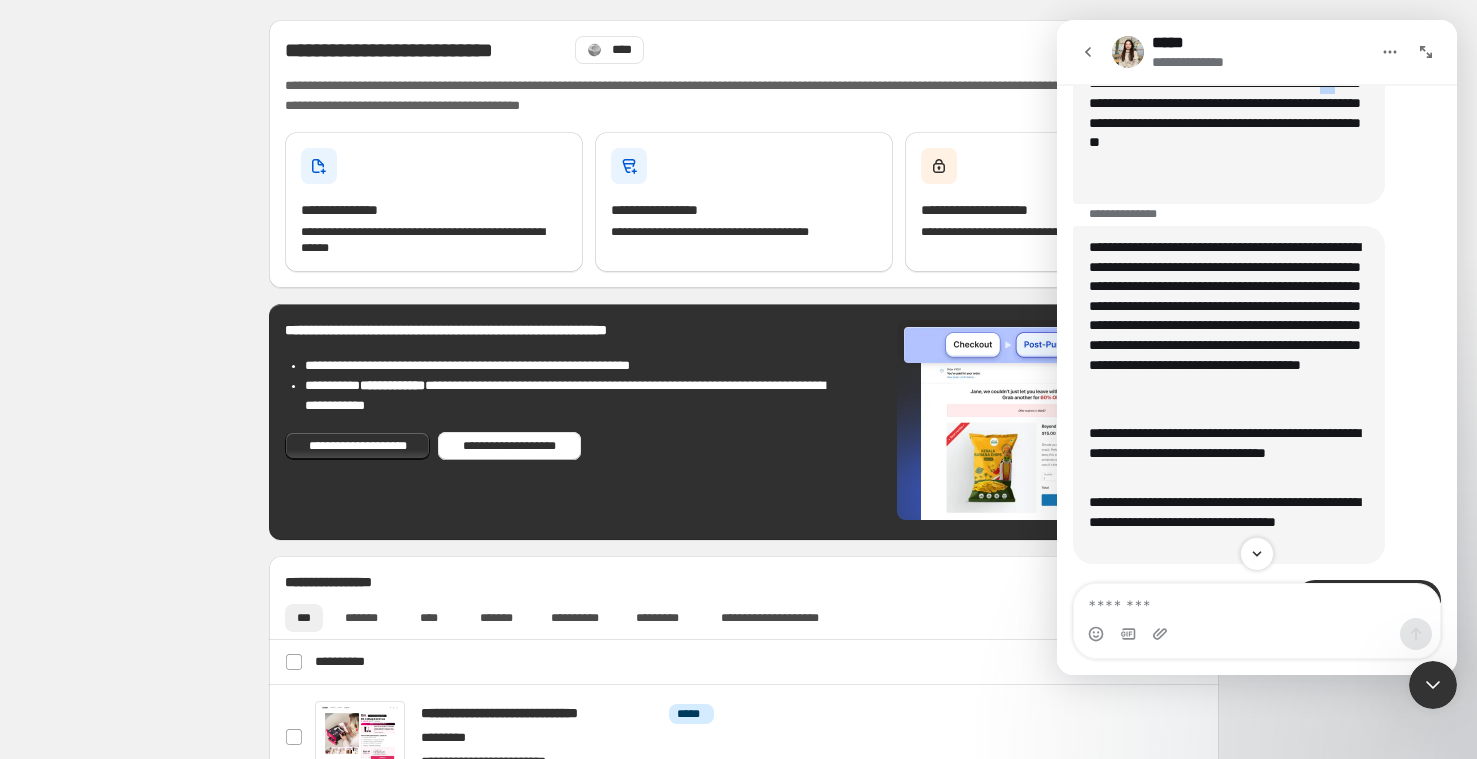 click on "**********" at bounding box center (1229, 94) 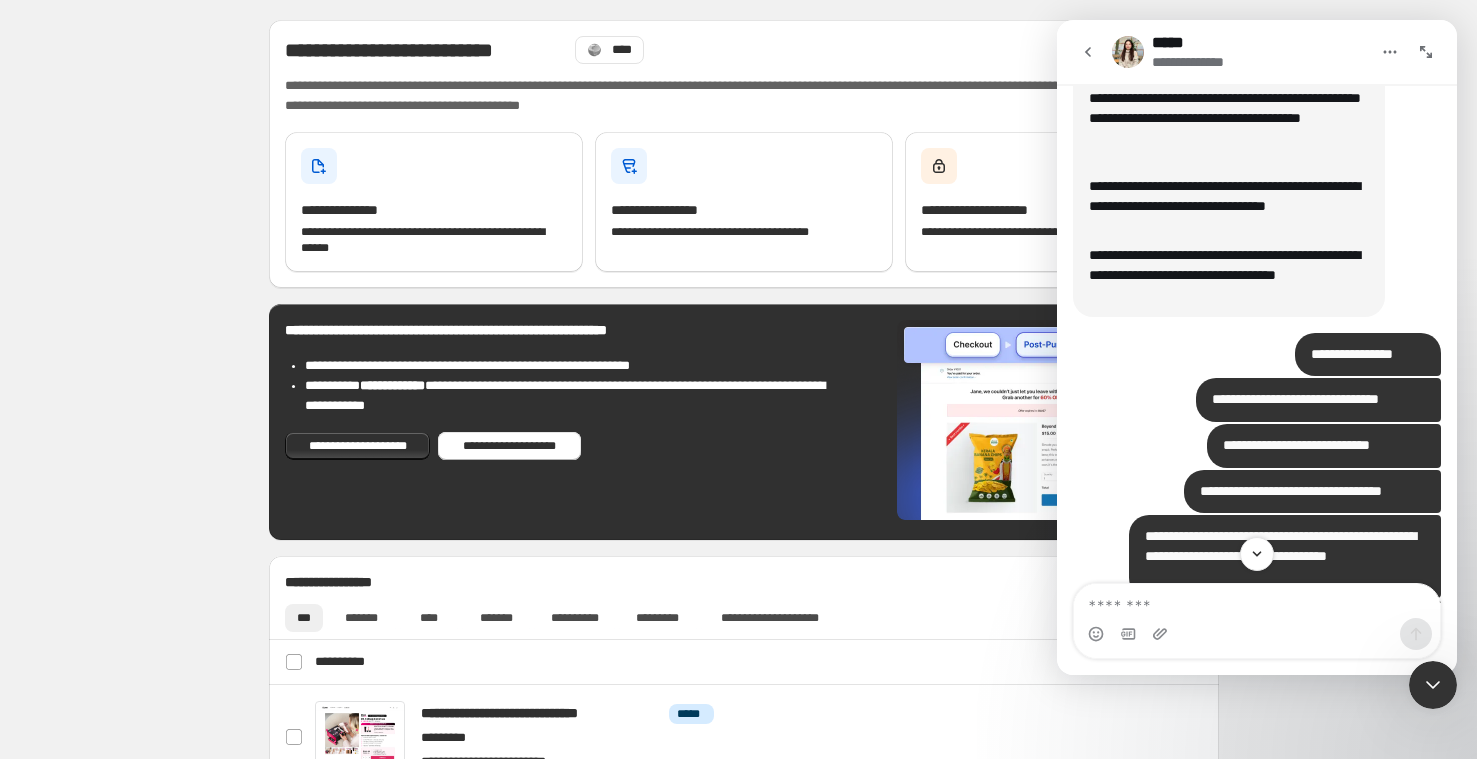 scroll, scrollTop: 31427, scrollLeft: 0, axis: vertical 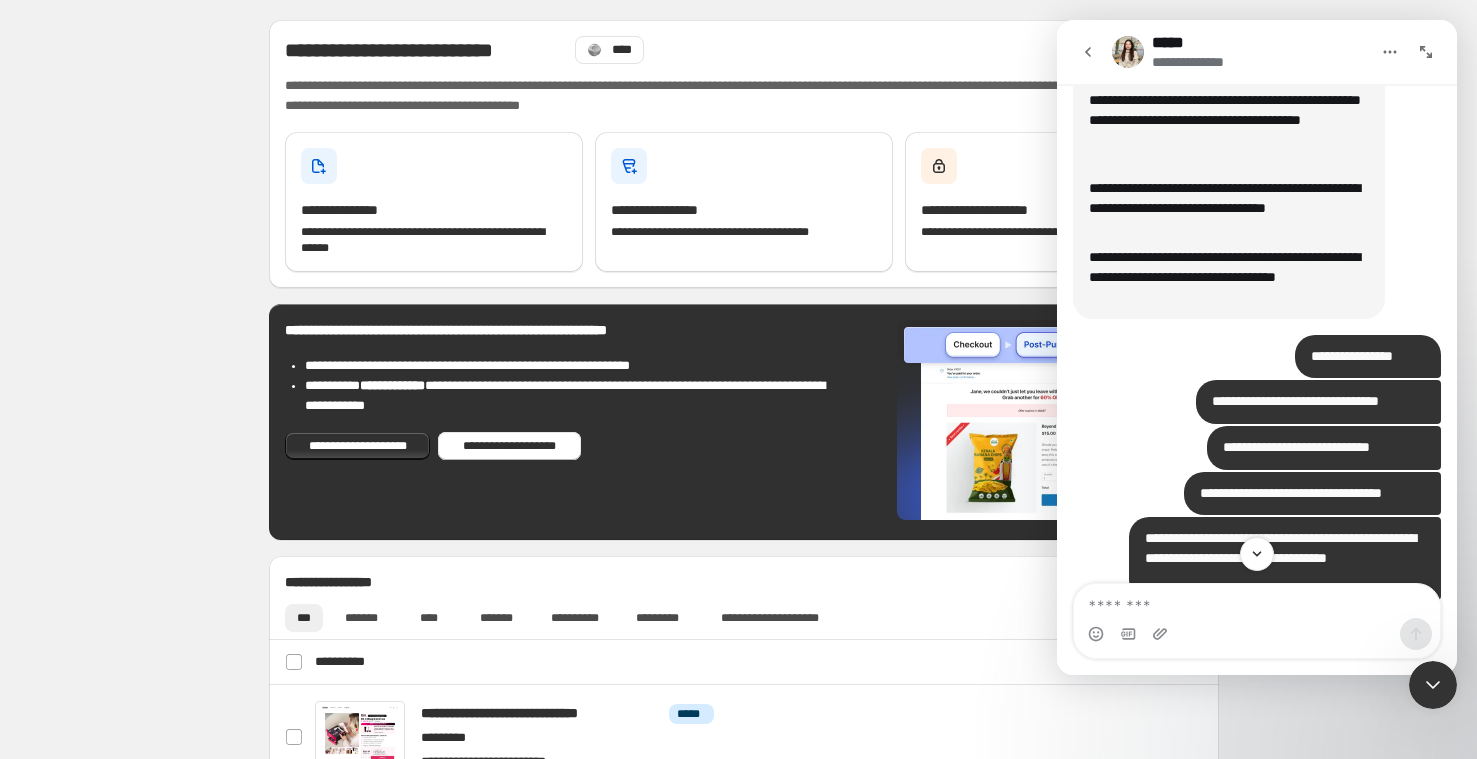 click on "**********" at bounding box center (1229, 81) 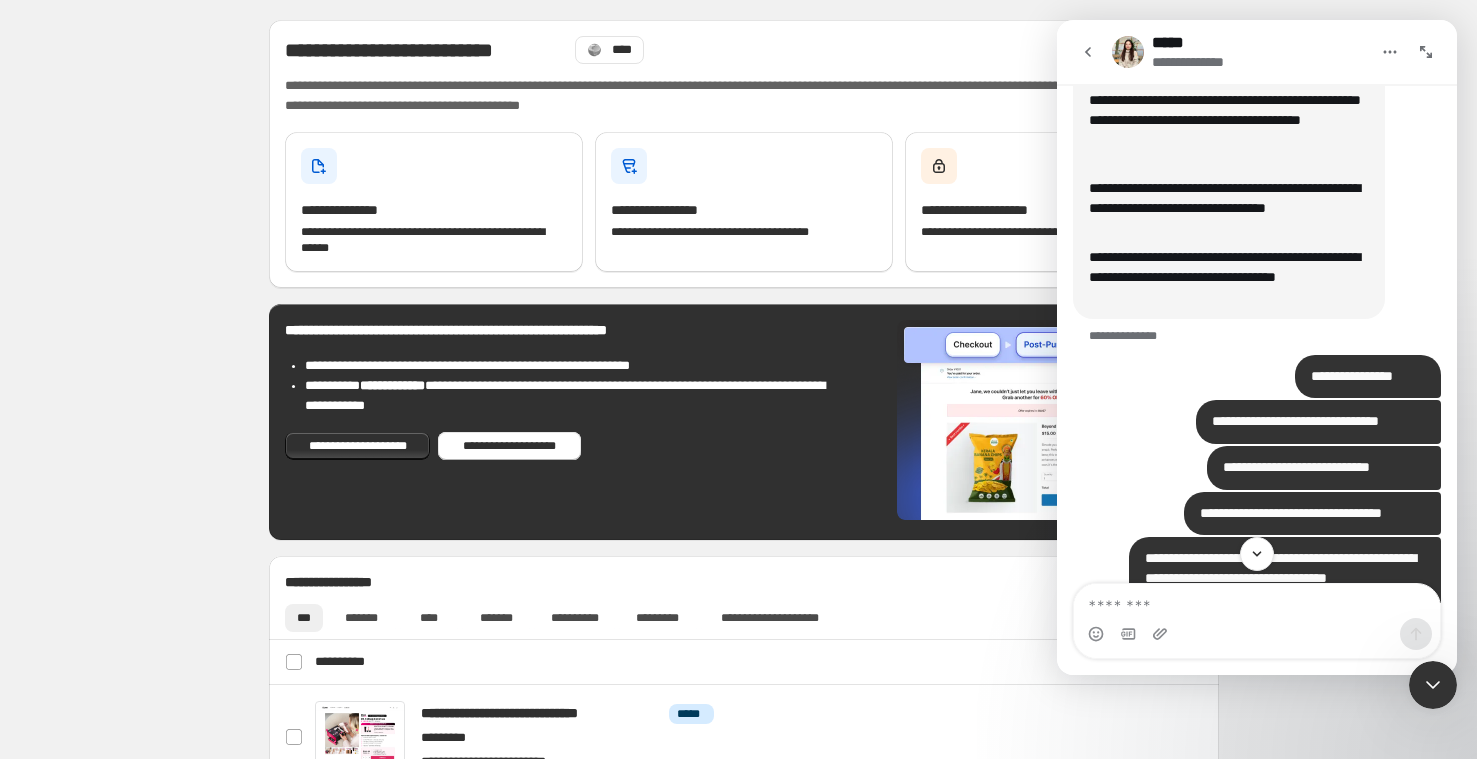 click on "**********" at bounding box center (1229, 81) 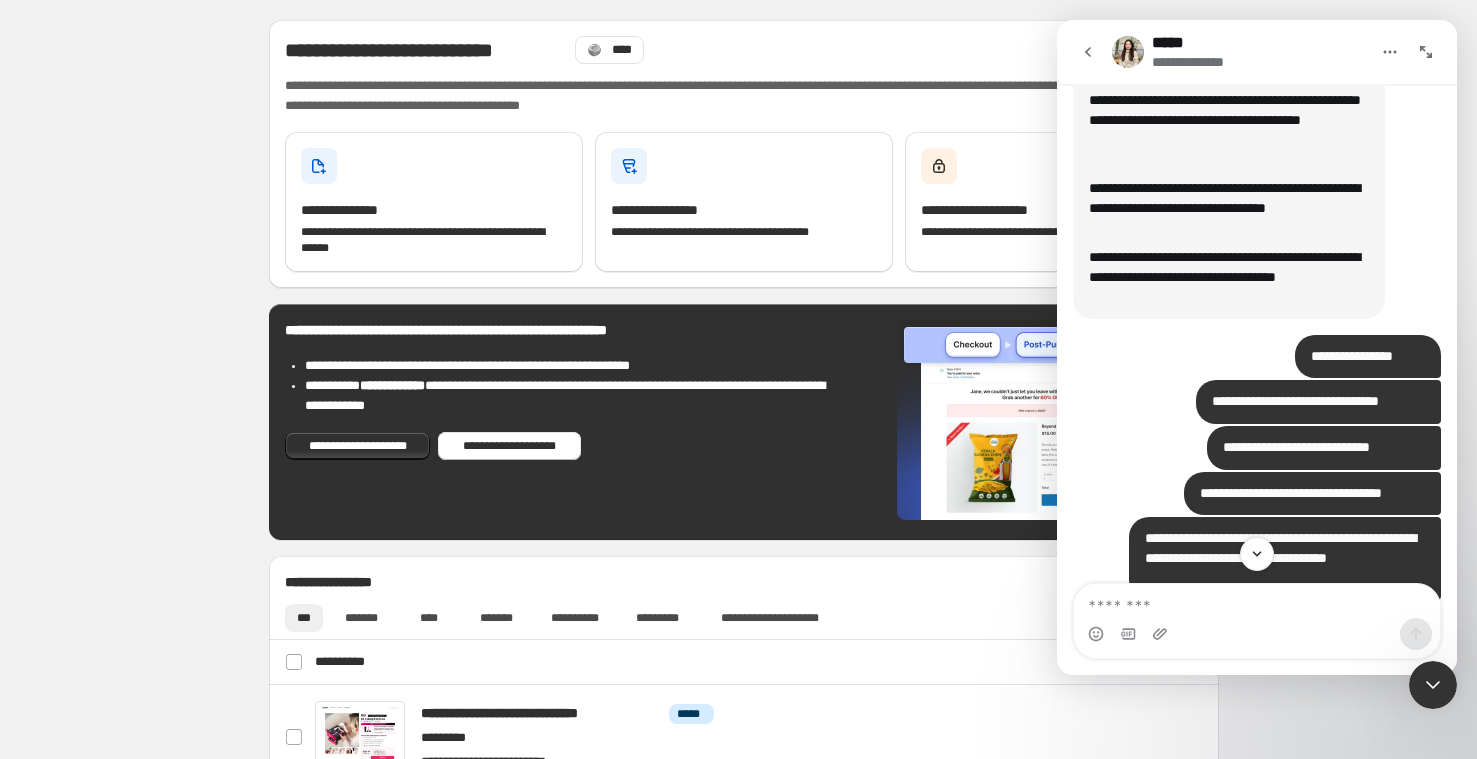 click on "**********" at bounding box center [1229, 81] 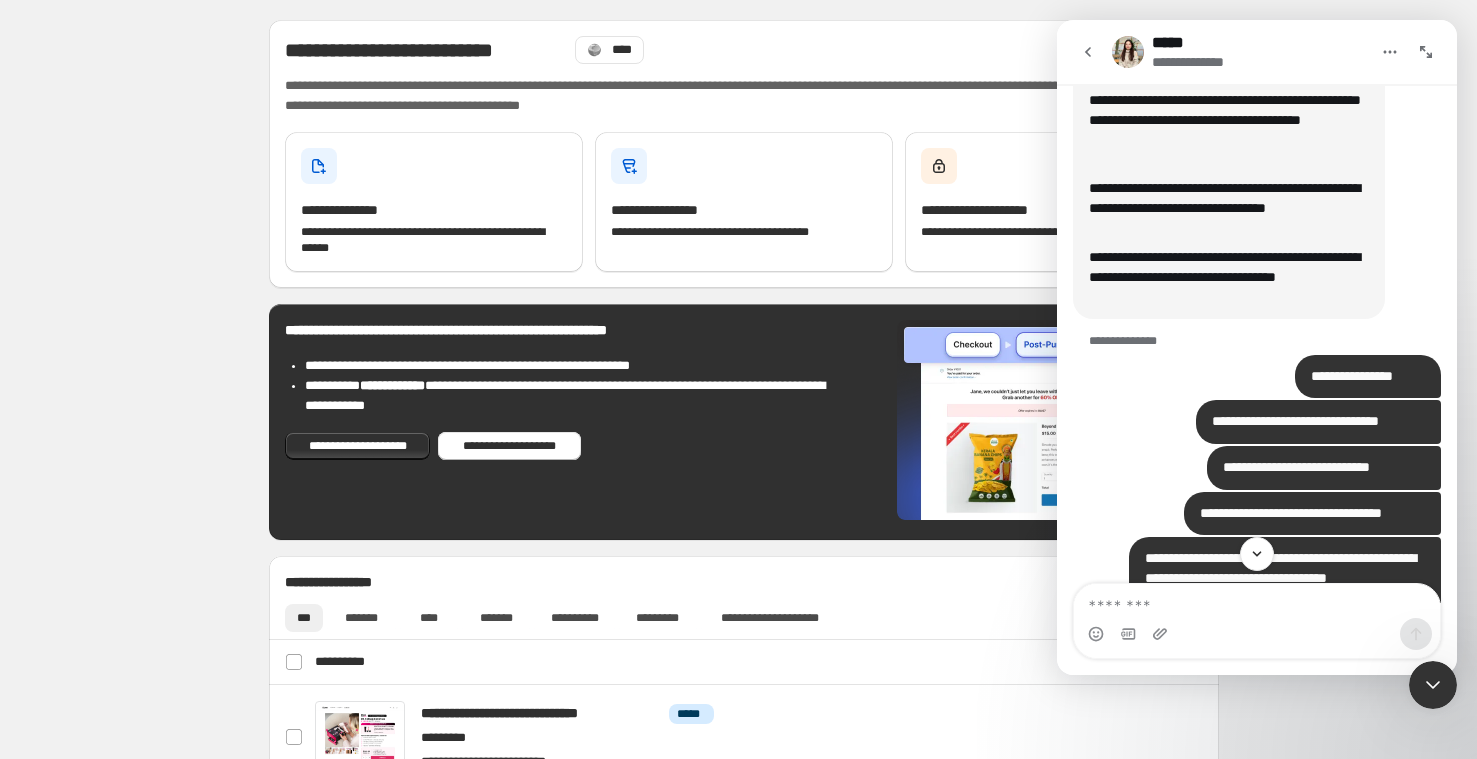 click on "**********" at bounding box center (1229, 81) 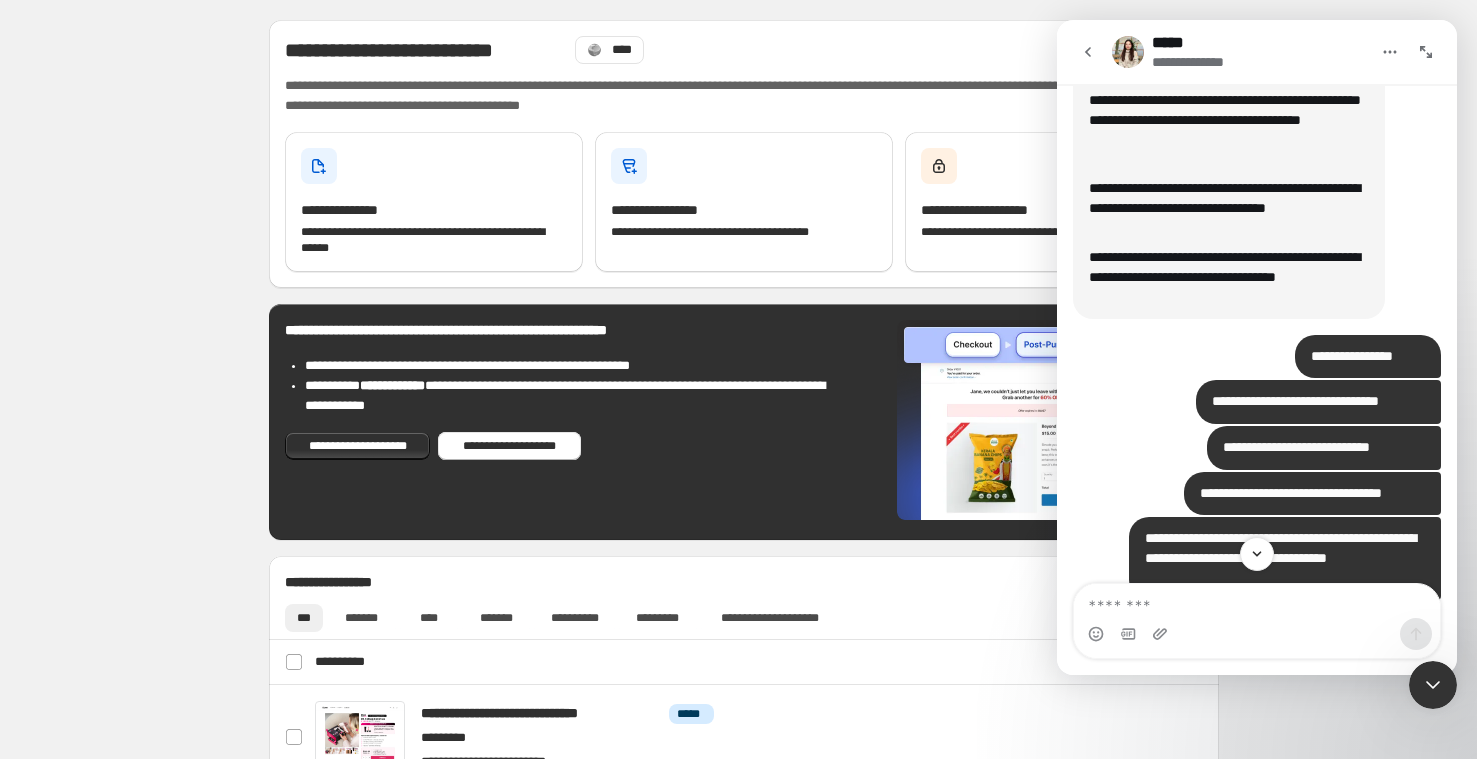 click on "**********" at bounding box center (1229, 81) 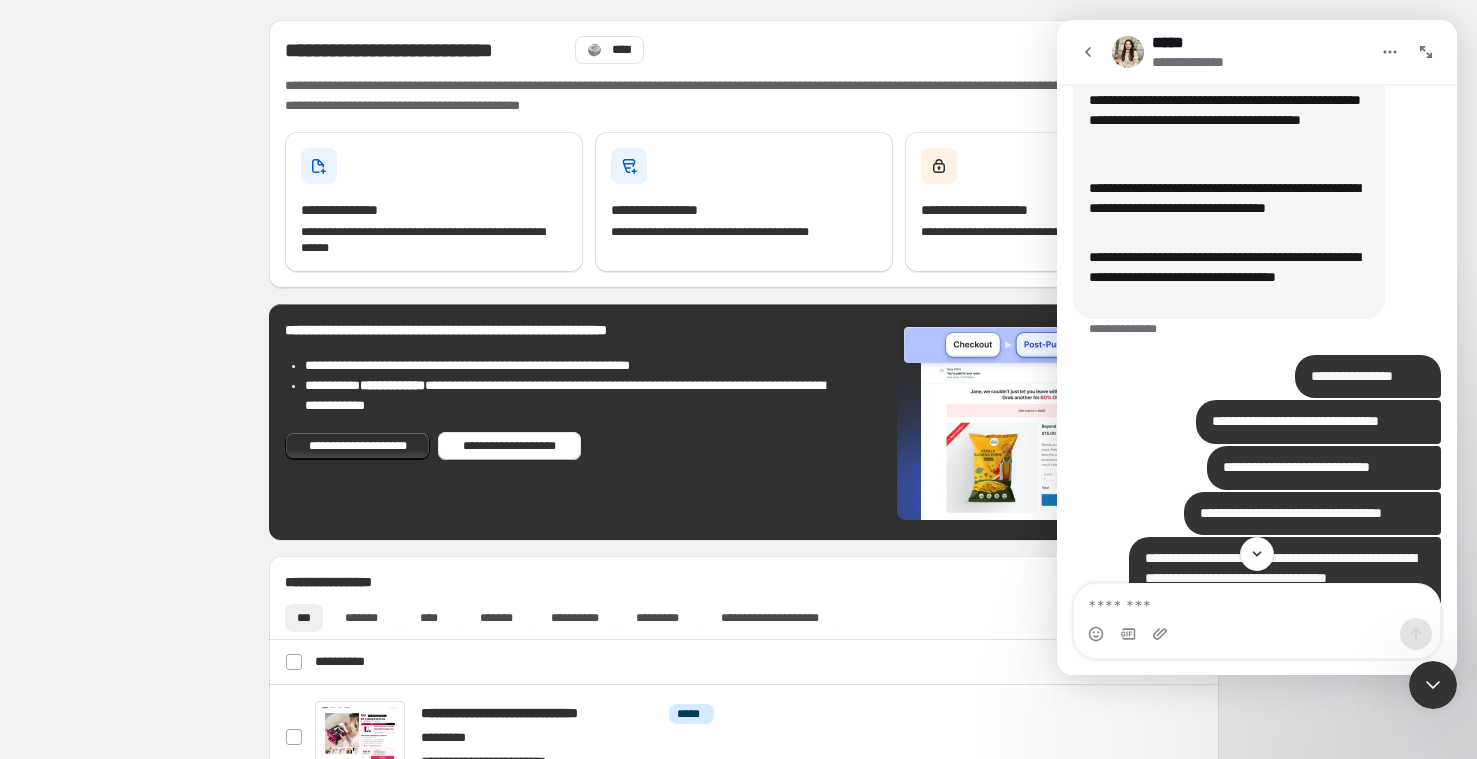 click on "**********" at bounding box center [1229, 81] 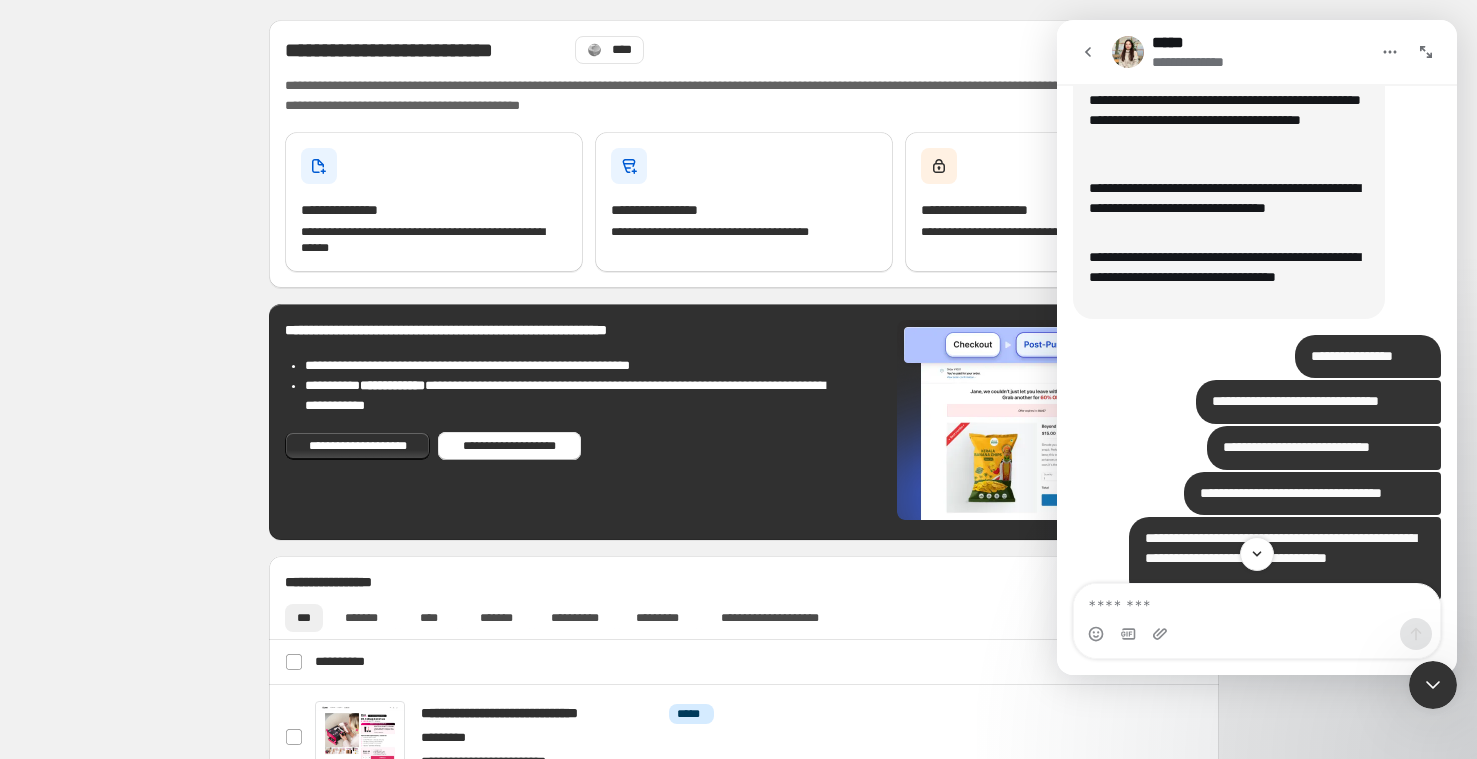 click on "**********" at bounding box center [1229, 81] 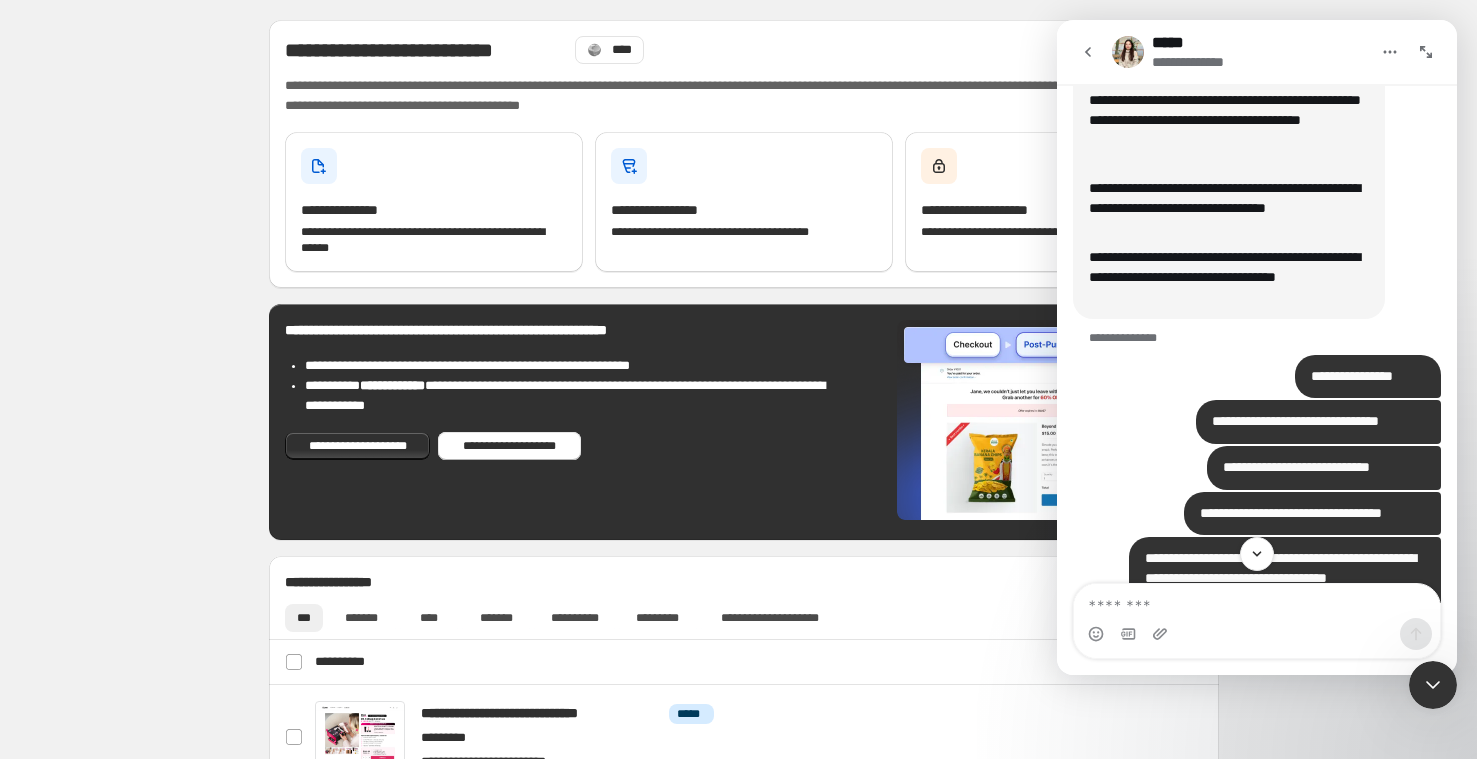 click on "**********" at bounding box center [1229, 81] 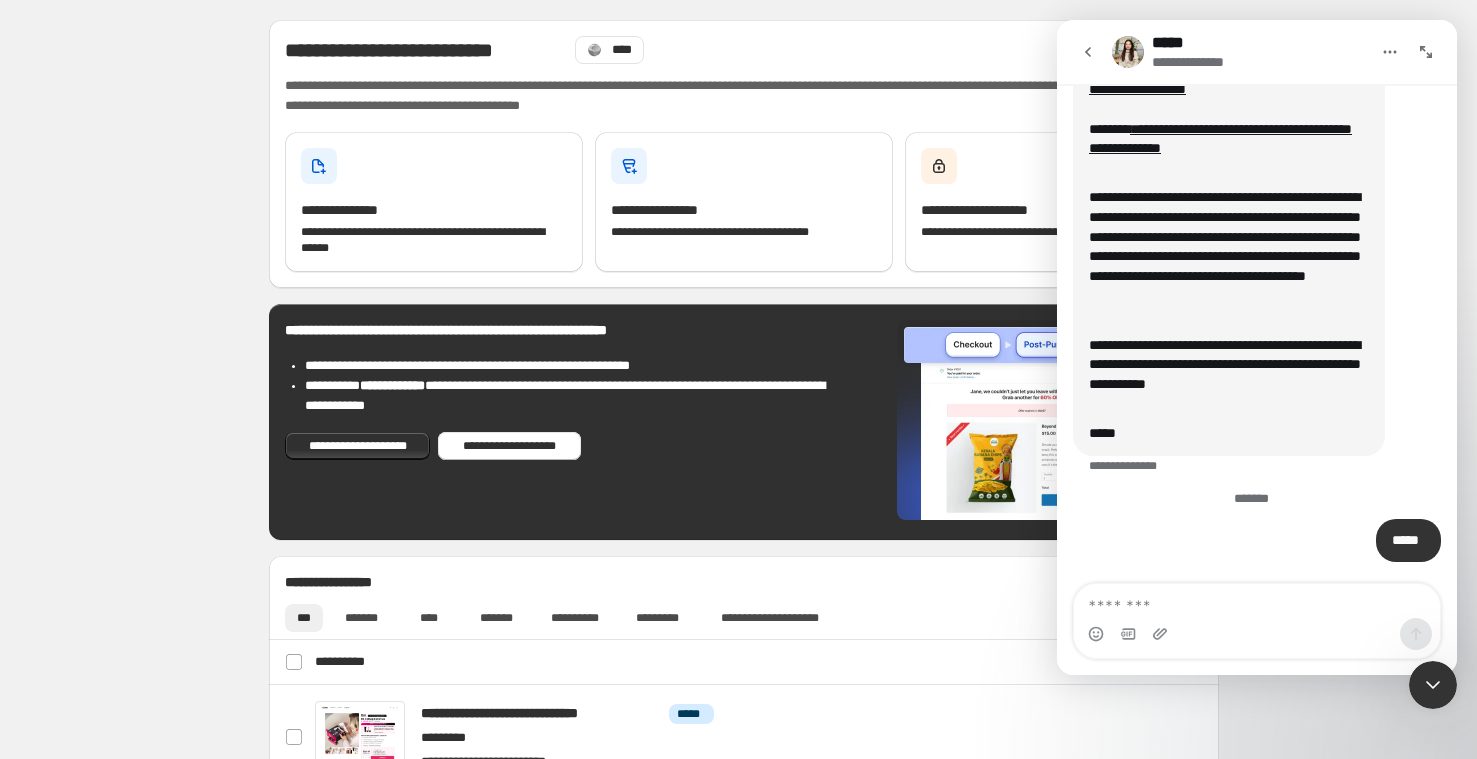 scroll, scrollTop: 34540, scrollLeft: 0, axis: vertical 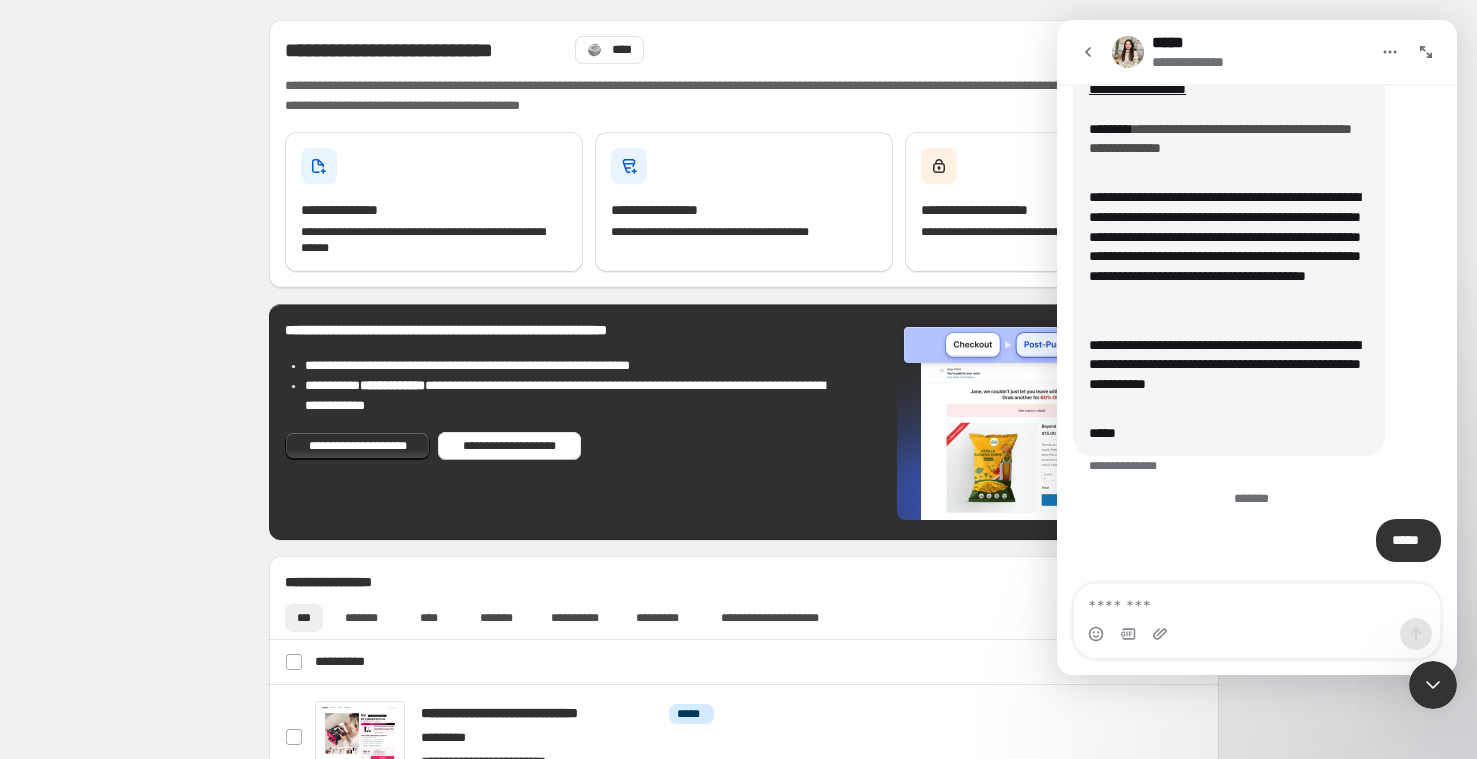 click on "**********" at bounding box center [1220, 139] 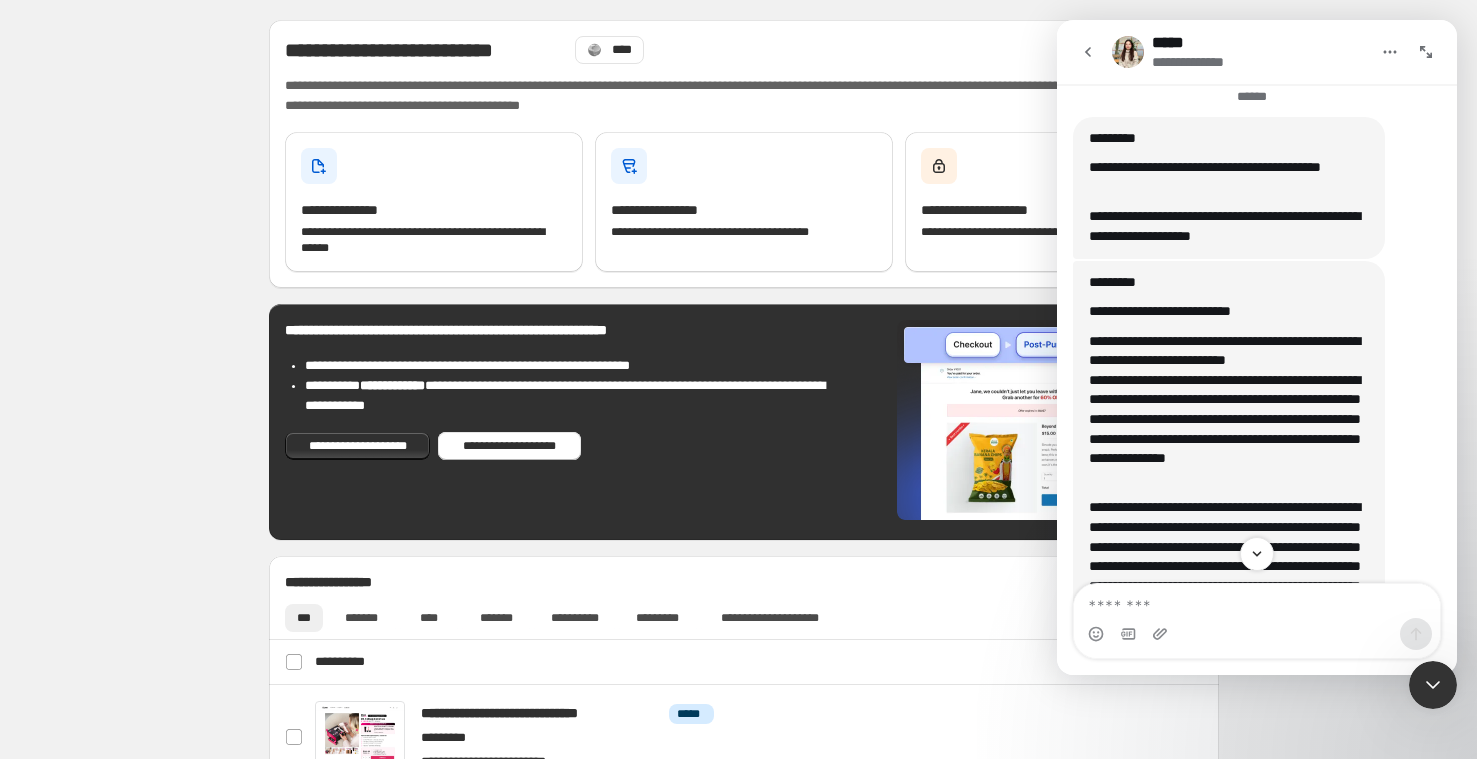 scroll, scrollTop: 32346, scrollLeft: 0, axis: vertical 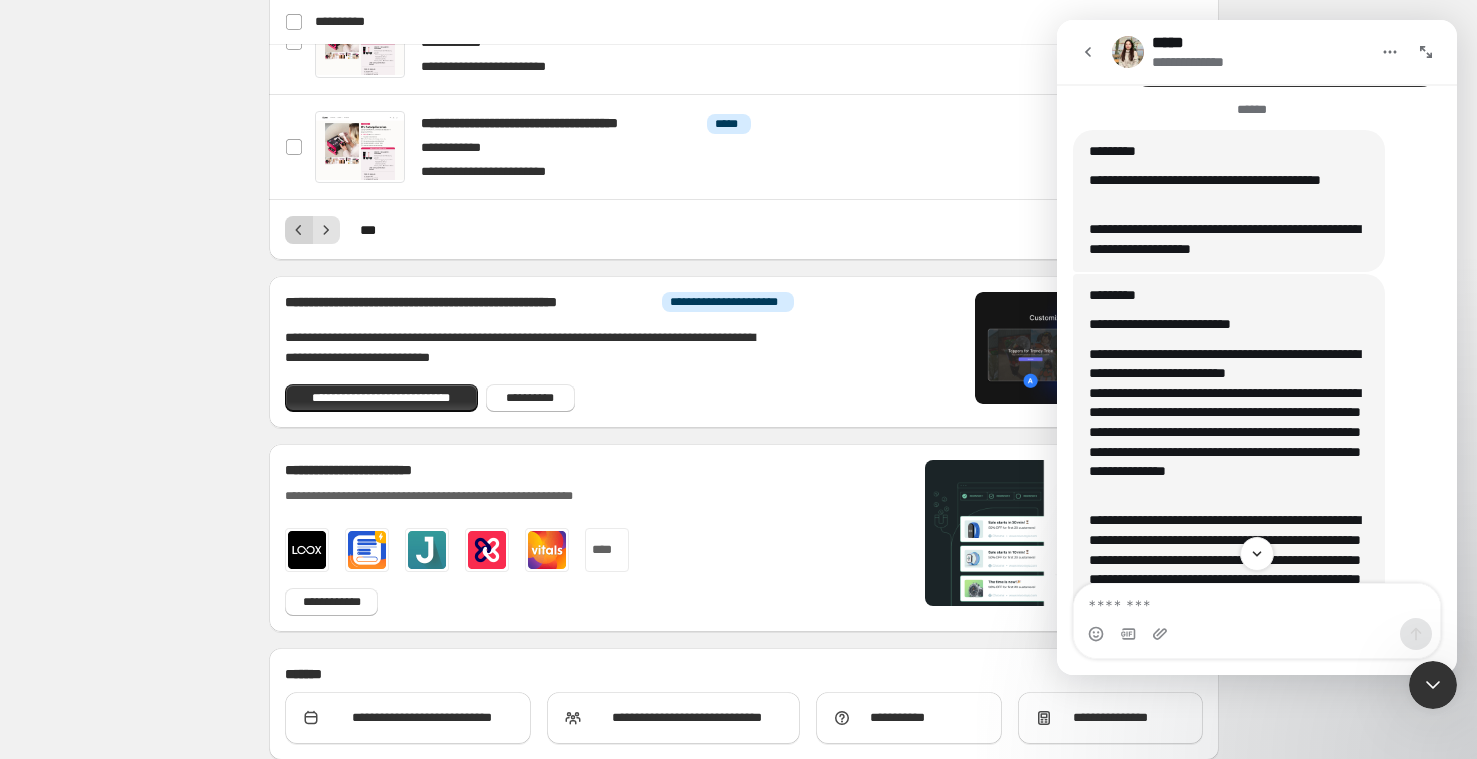 click 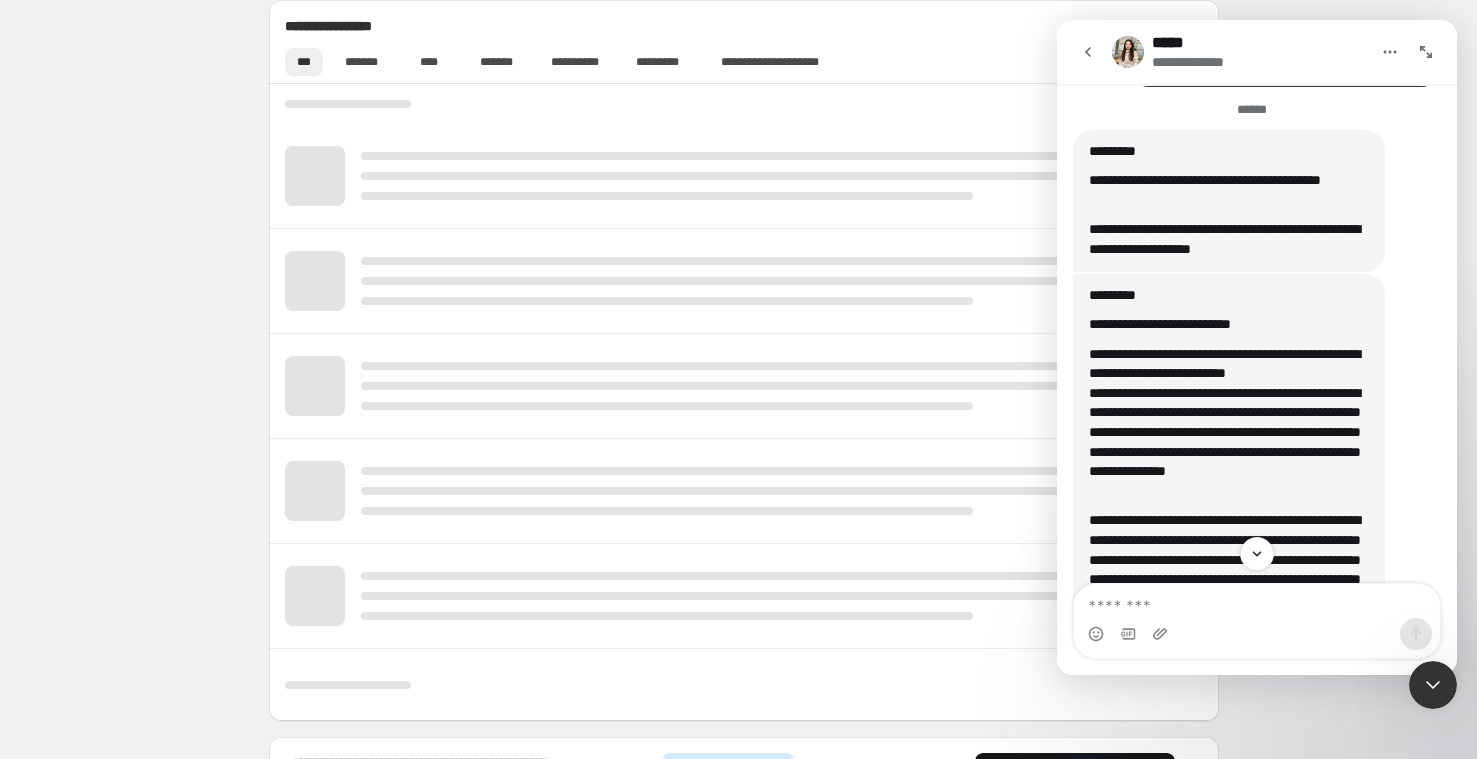 scroll, scrollTop: 556, scrollLeft: 0, axis: vertical 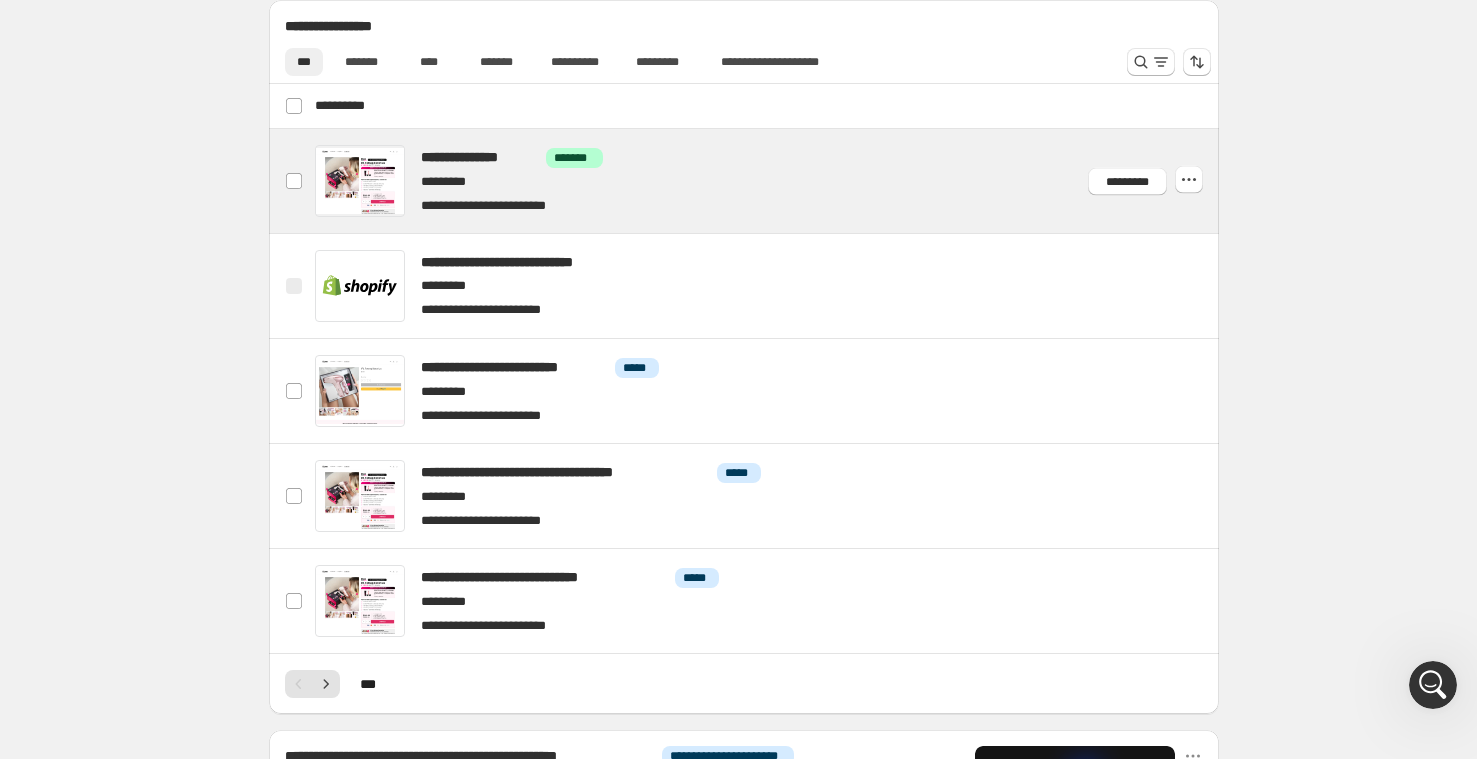 click at bounding box center (768, 181) 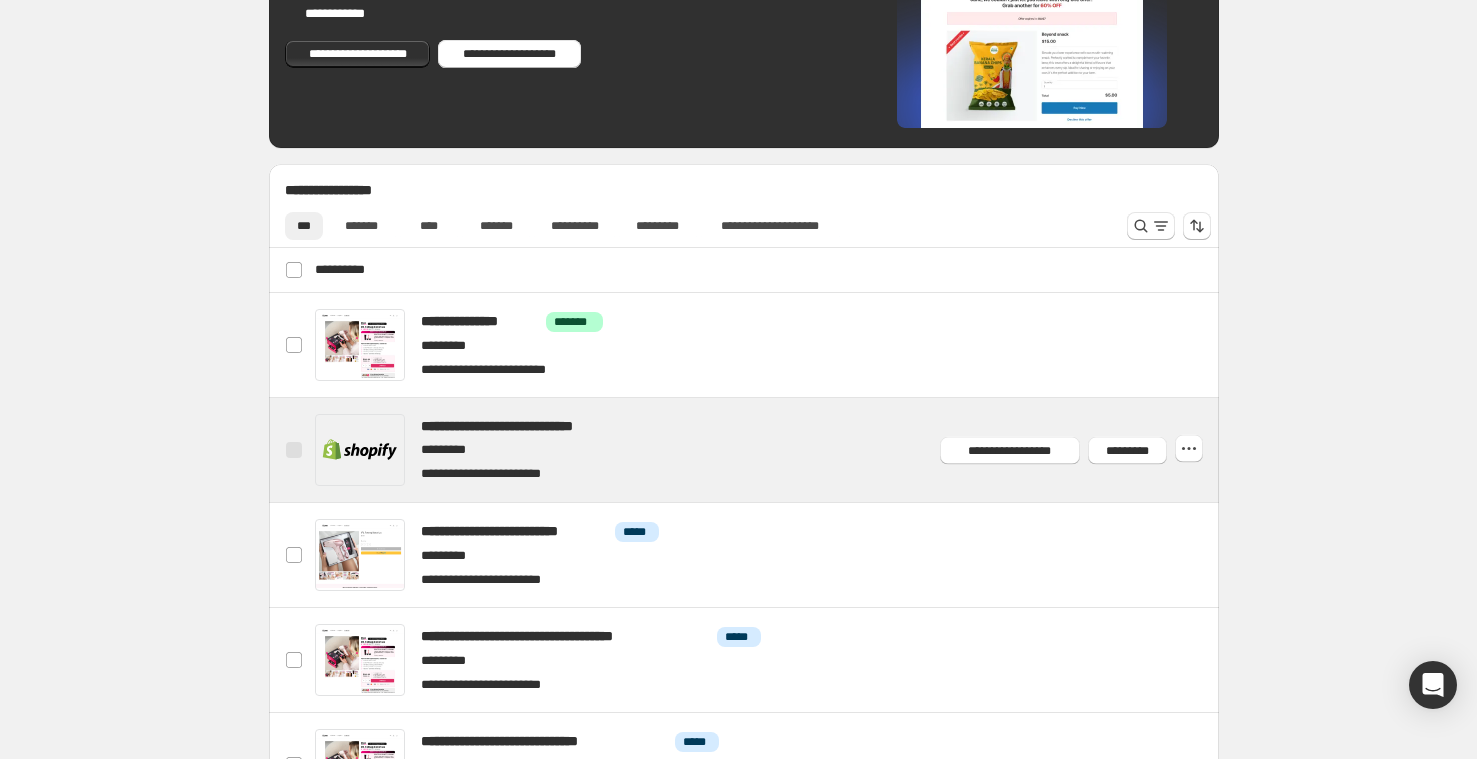 scroll, scrollTop: 425, scrollLeft: 0, axis: vertical 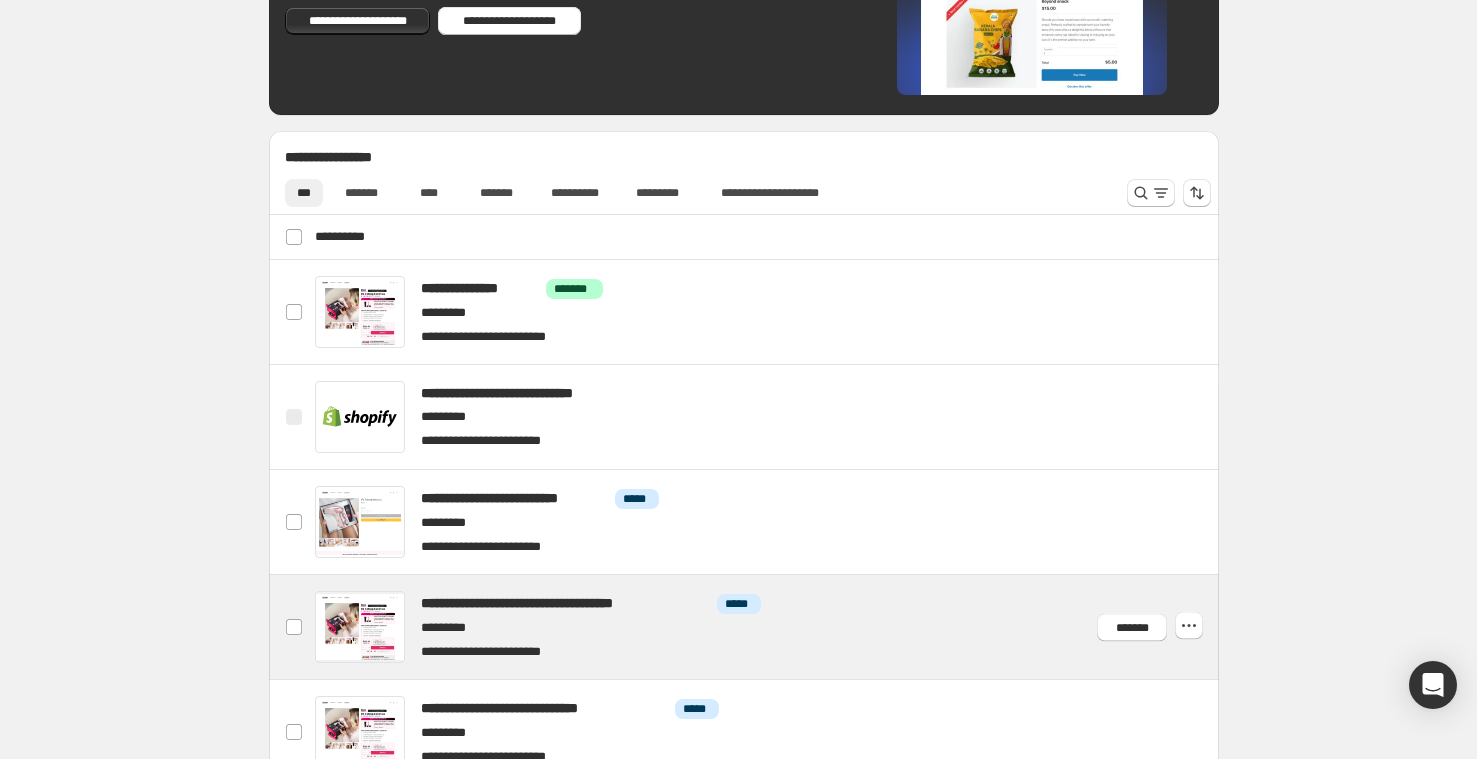 click at bounding box center (768, 627) 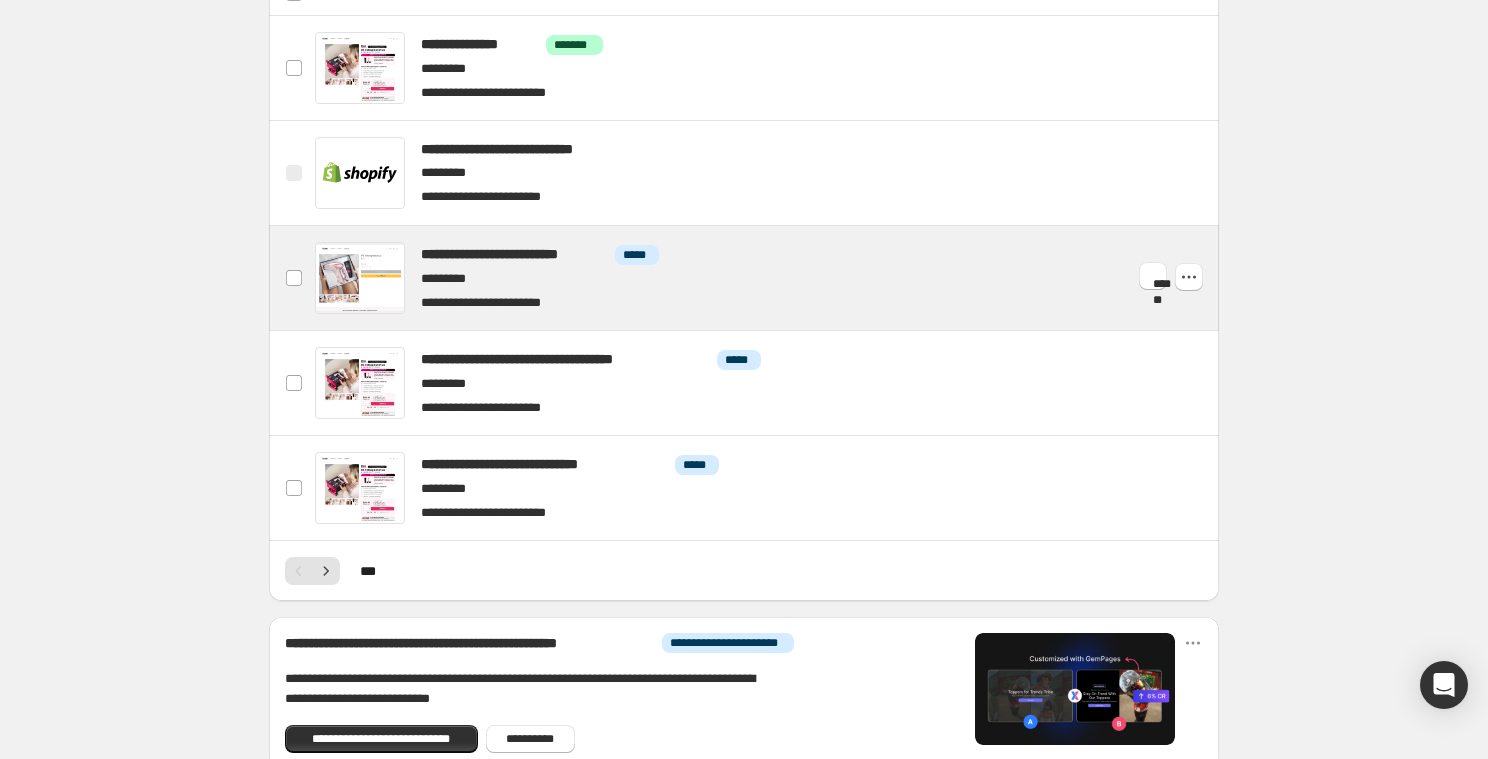 scroll, scrollTop: 606, scrollLeft: 0, axis: vertical 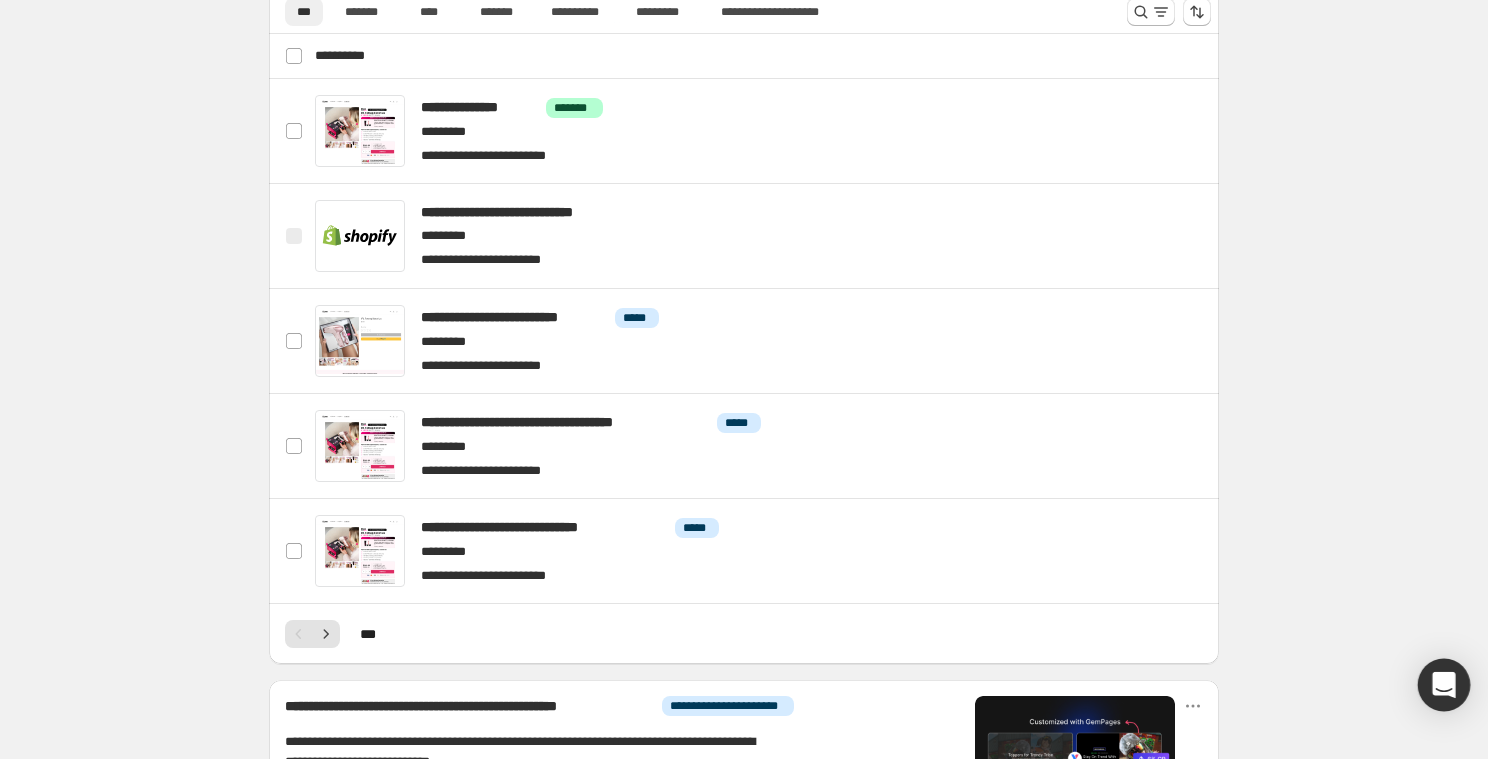 click 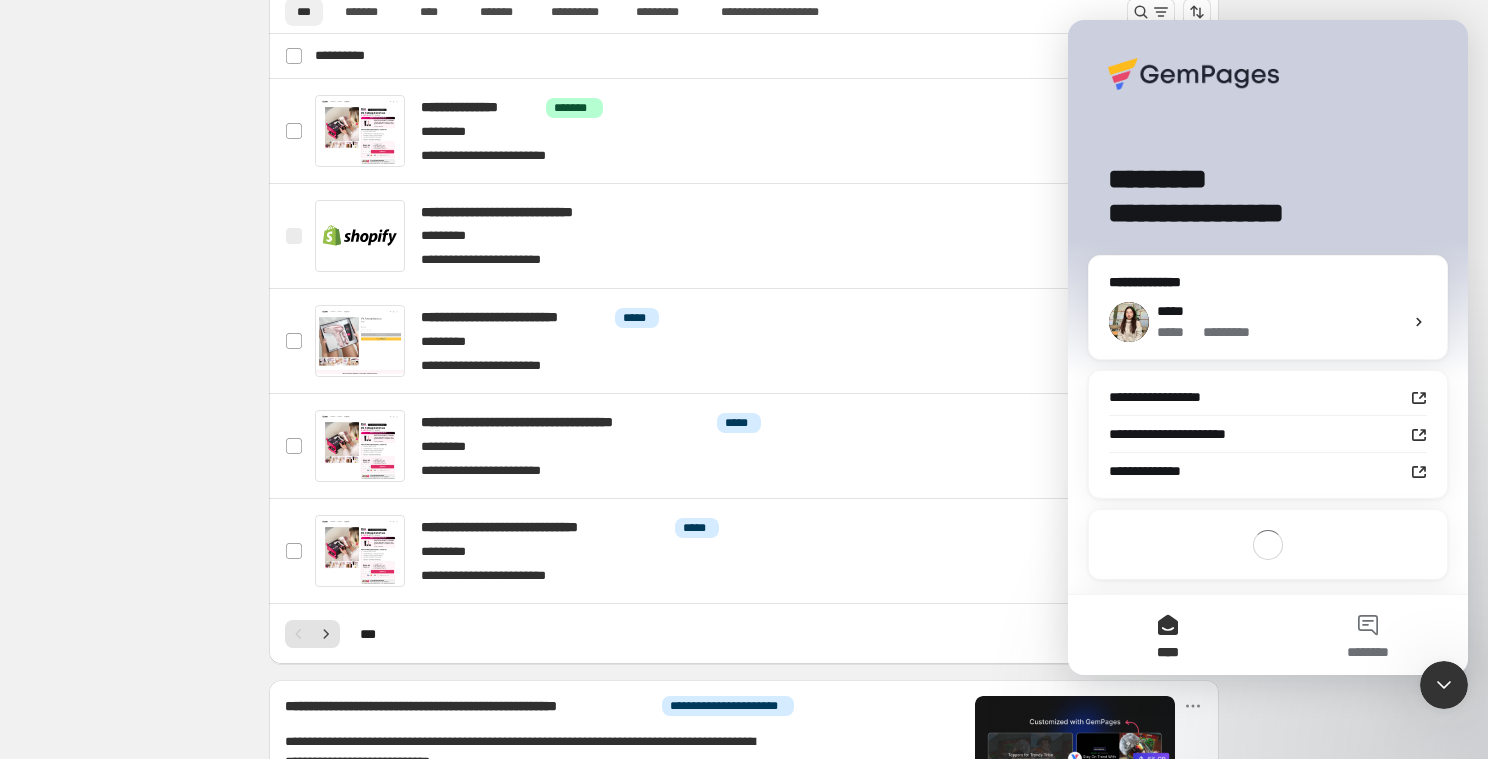 scroll, scrollTop: 0, scrollLeft: 0, axis: both 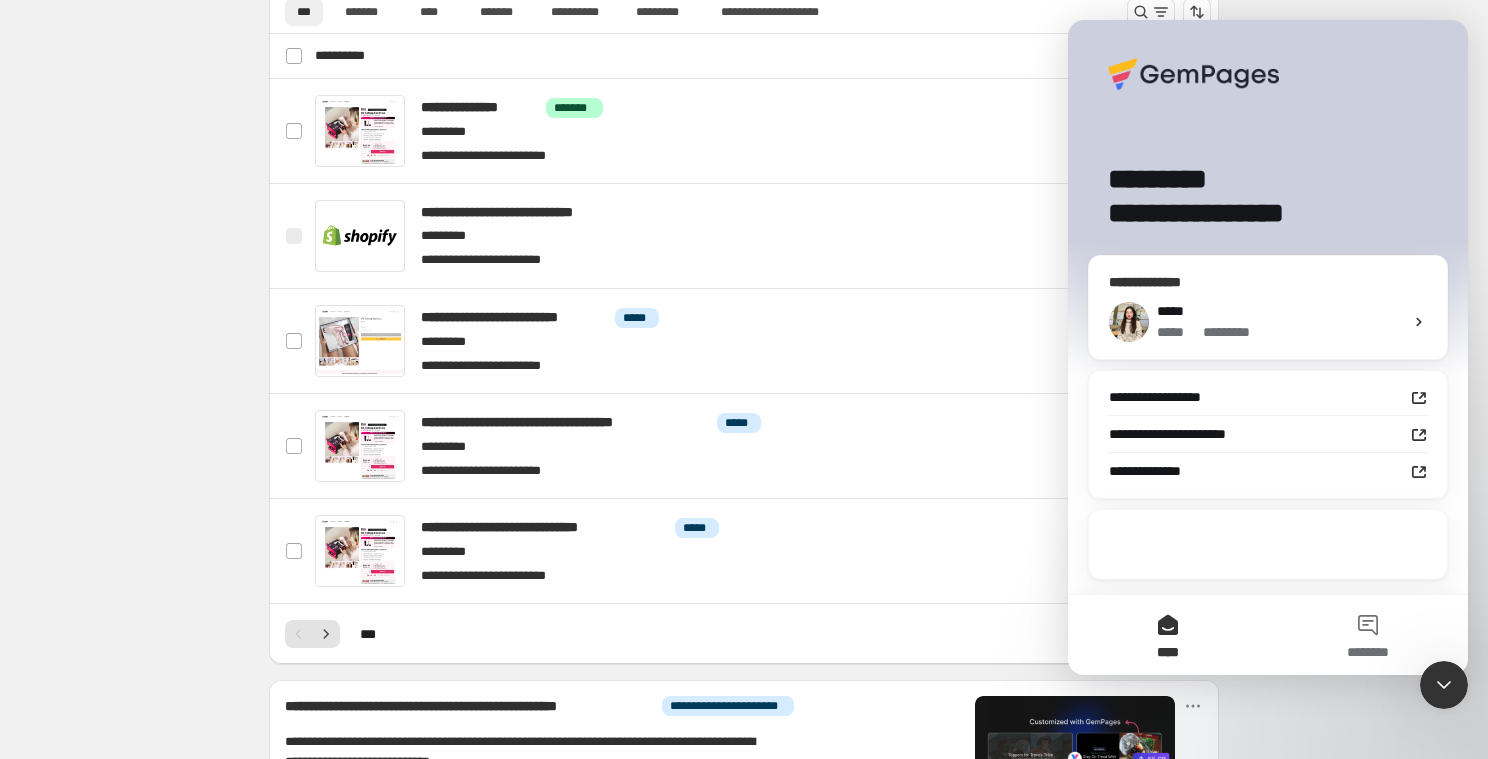 click on "*****" at bounding box center (1280, 311) 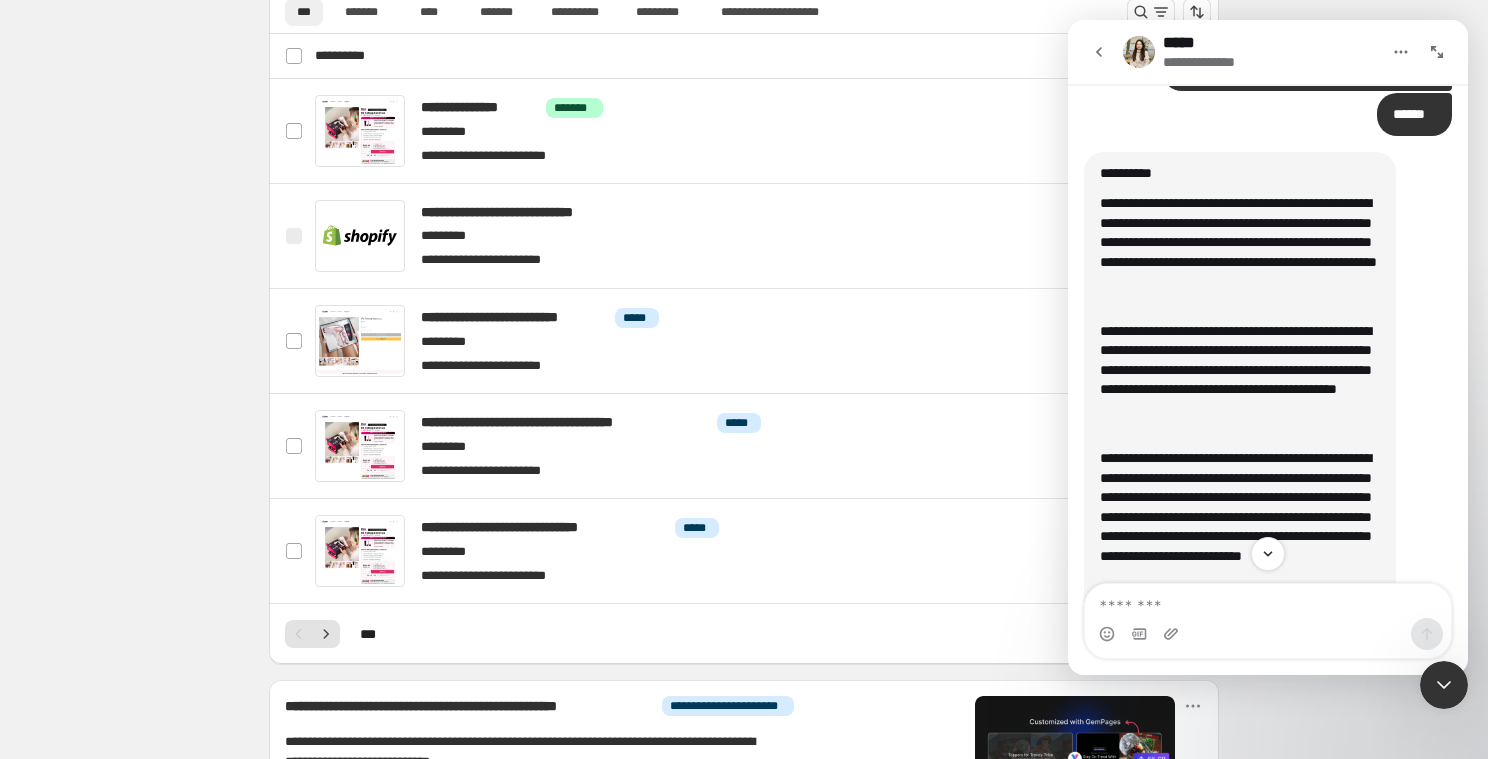 scroll, scrollTop: 34416, scrollLeft: 0, axis: vertical 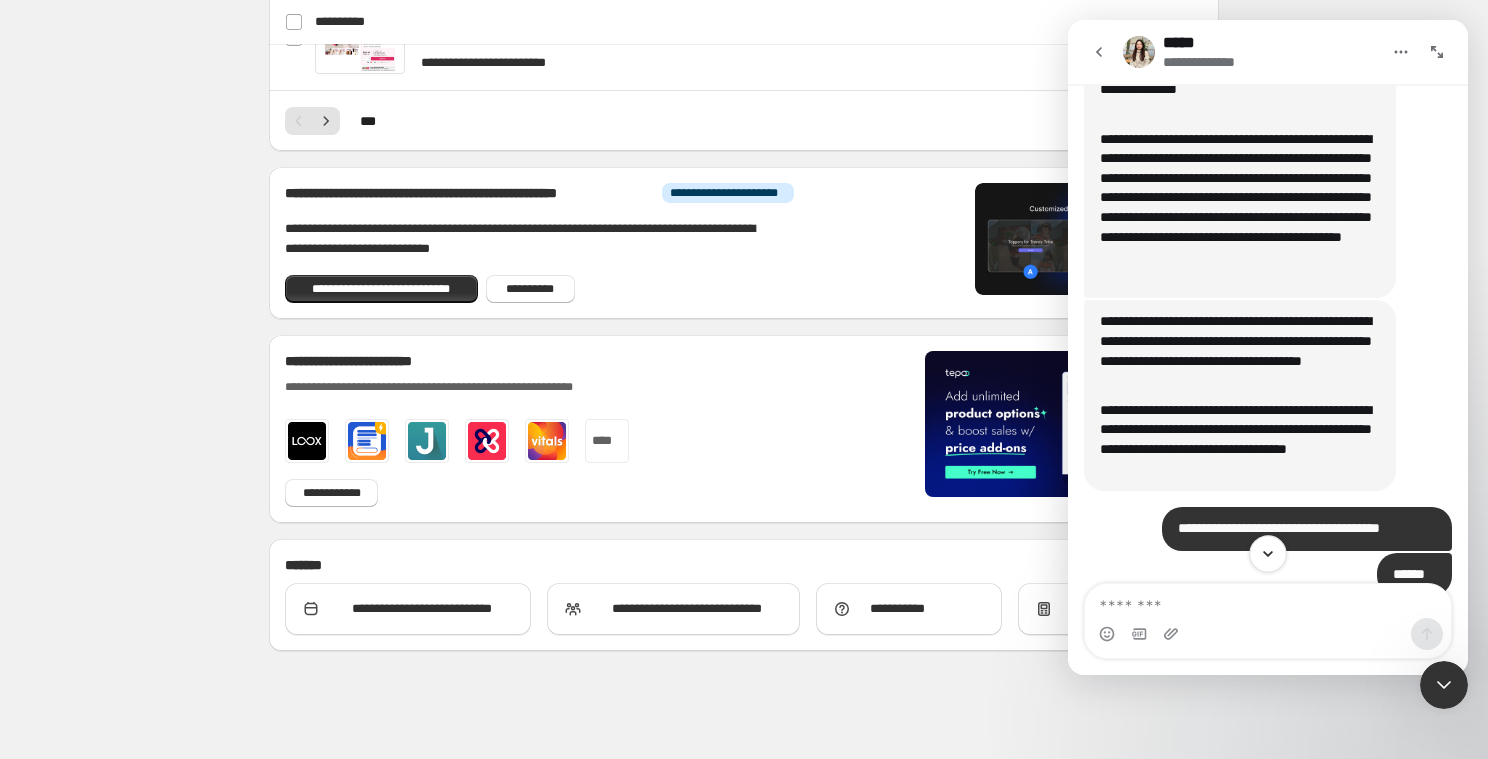 click at bounding box center [1267, 553] 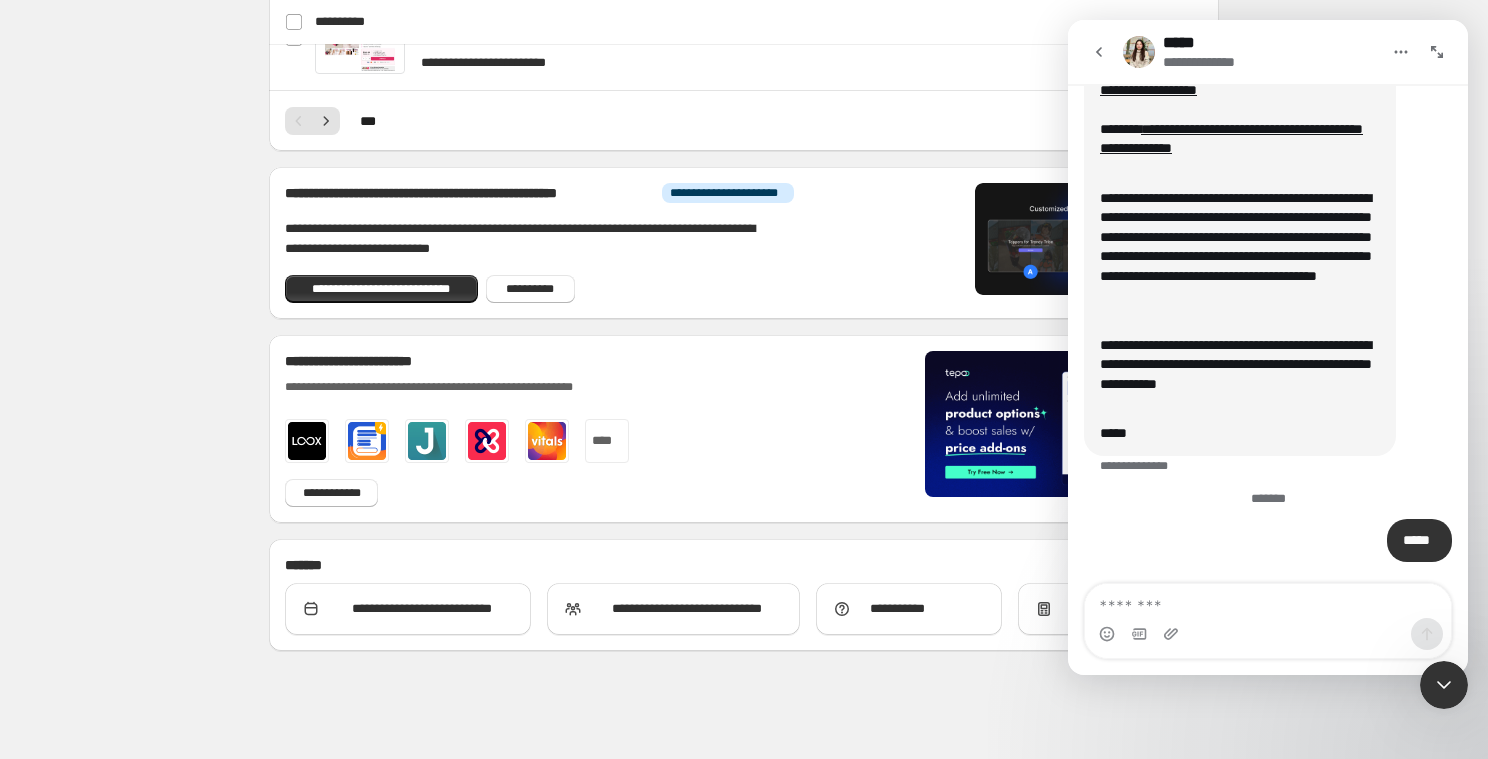 click at bounding box center (1268, 634) 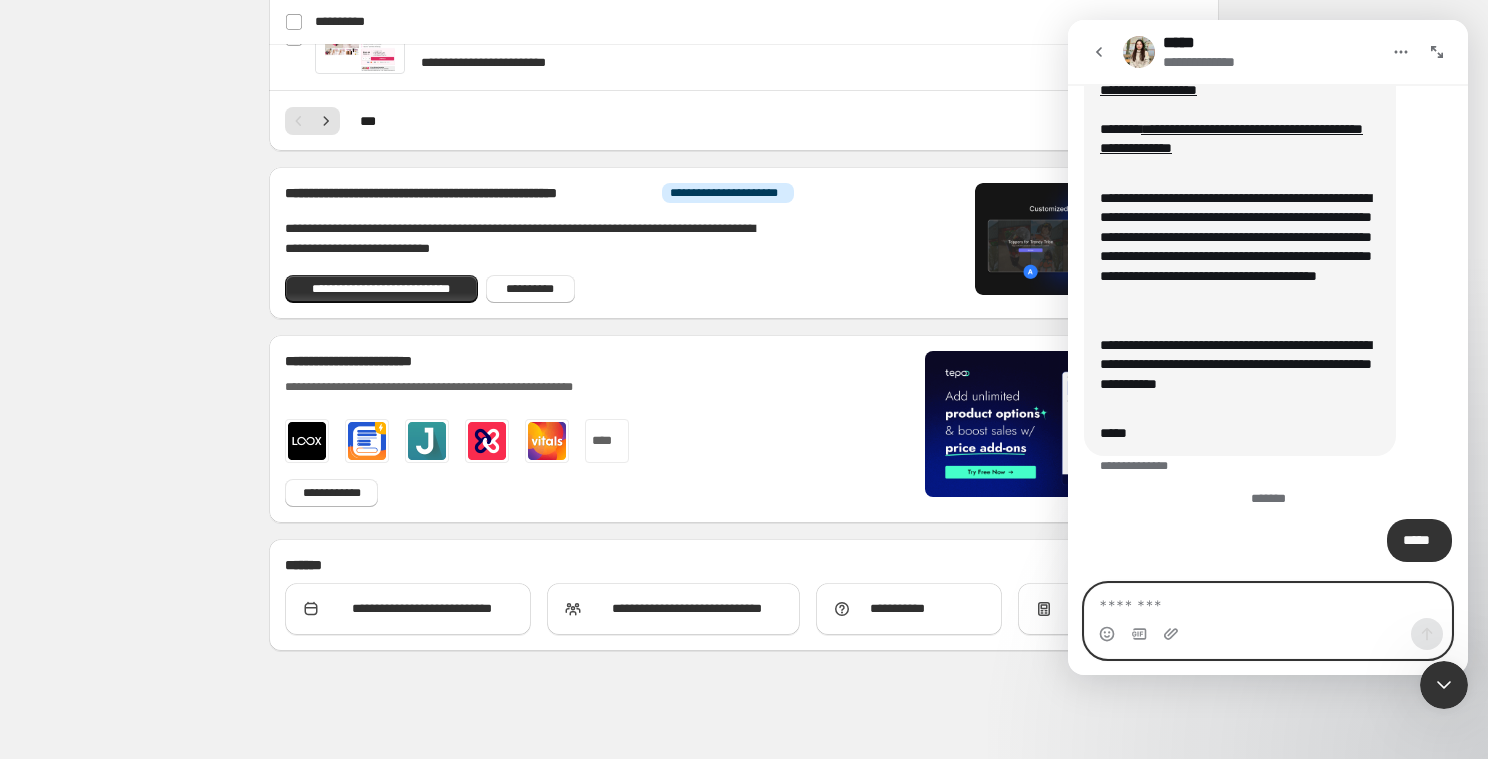 click at bounding box center [1268, 601] 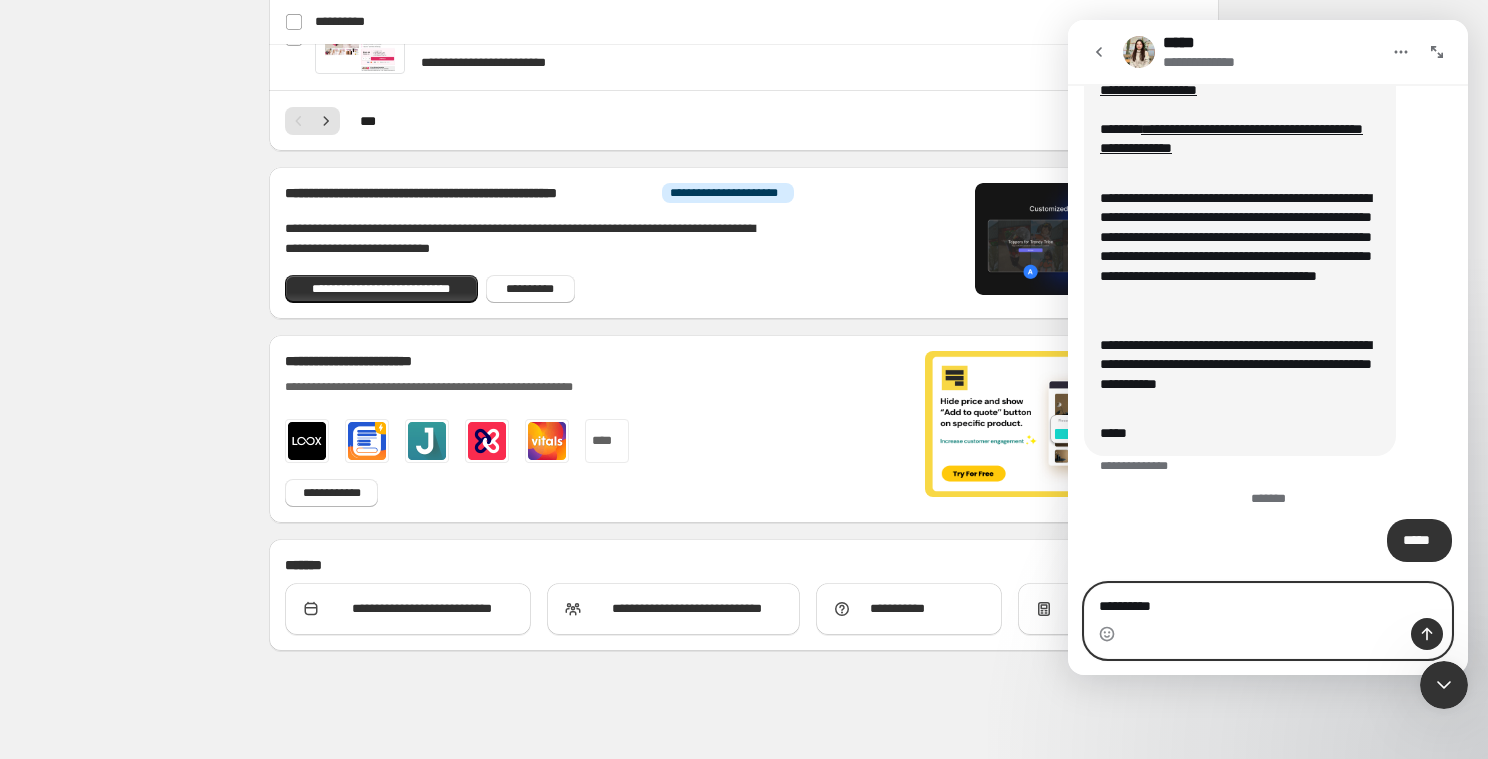 type on "**********" 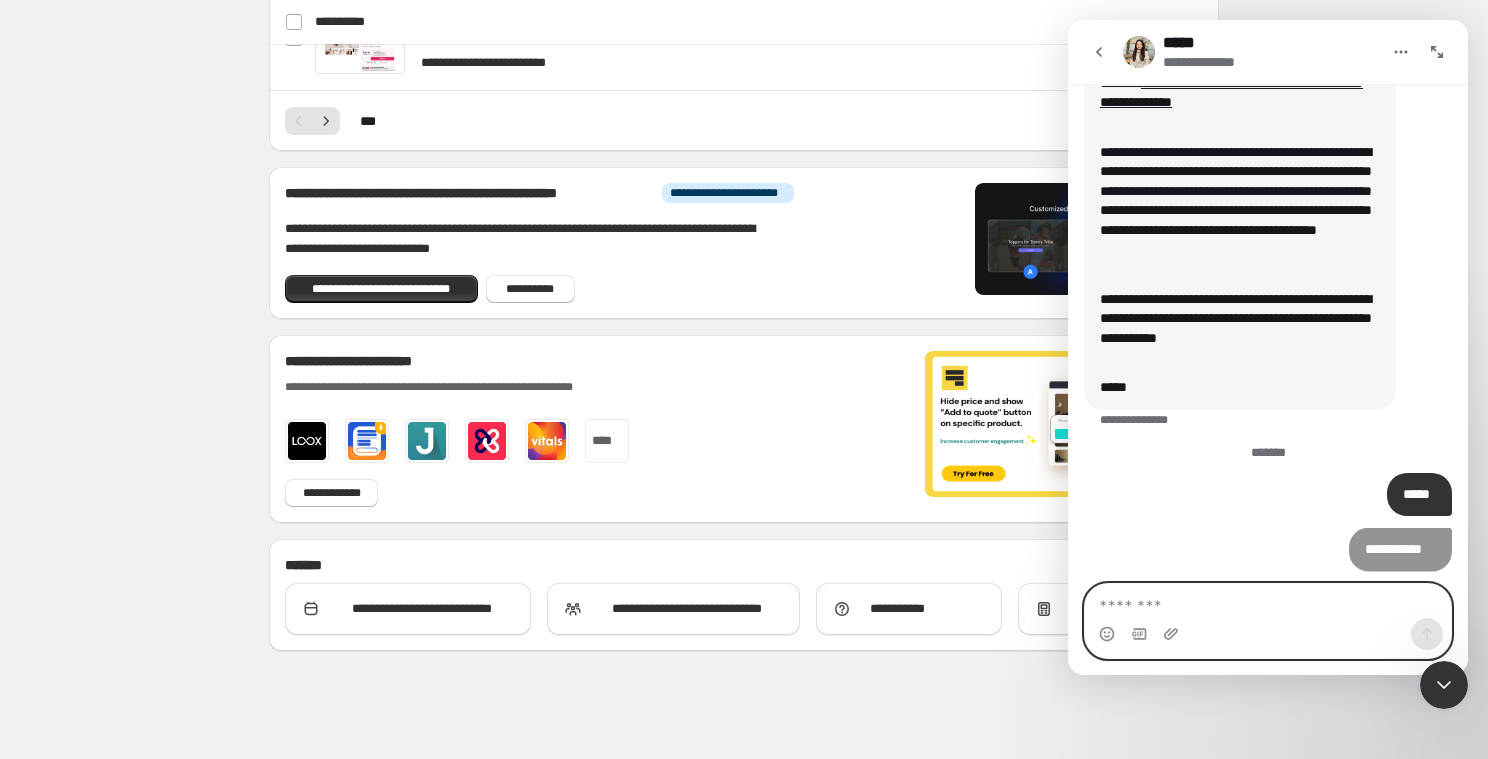 scroll, scrollTop: 34462, scrollLeft: 0, axis: vertical 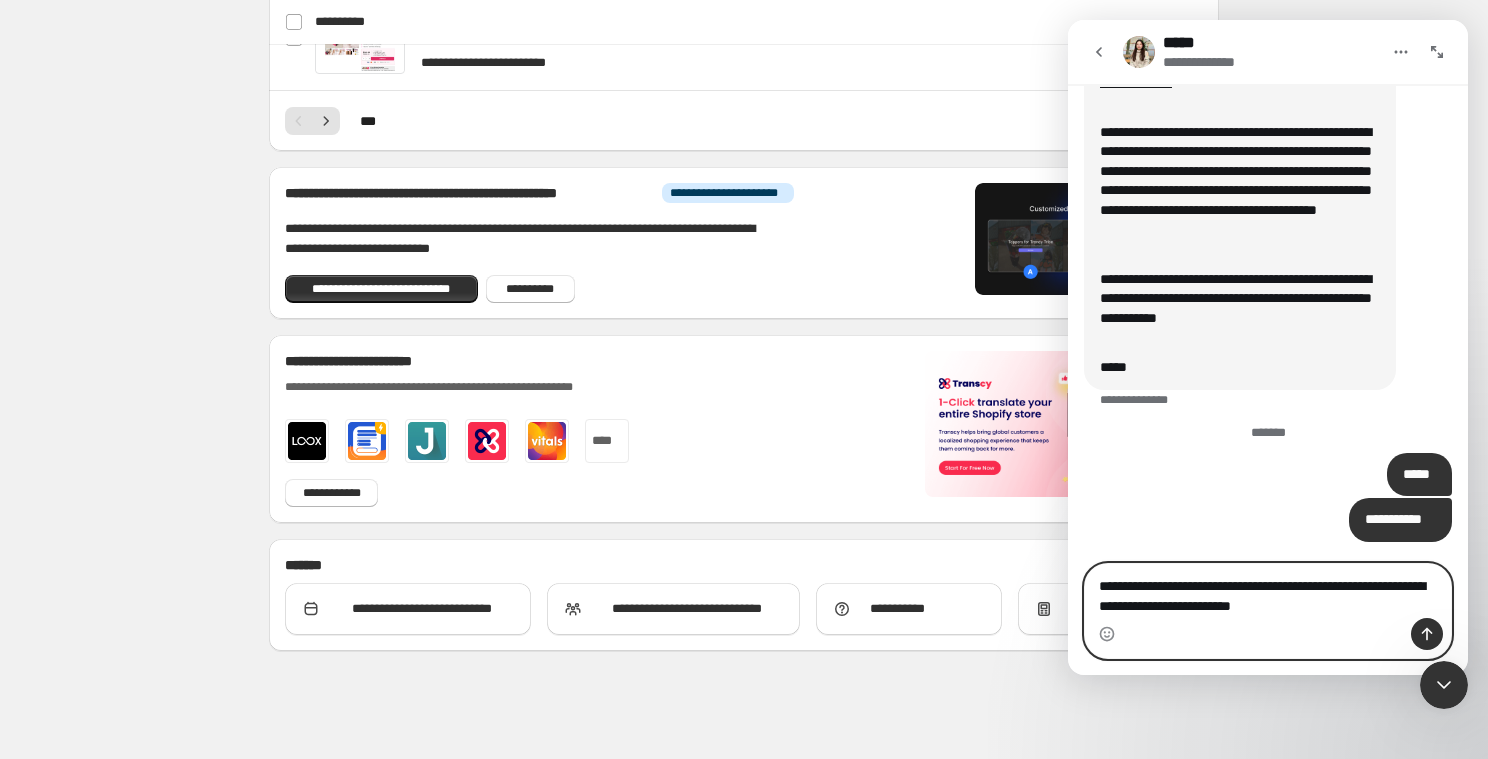type on "**********" 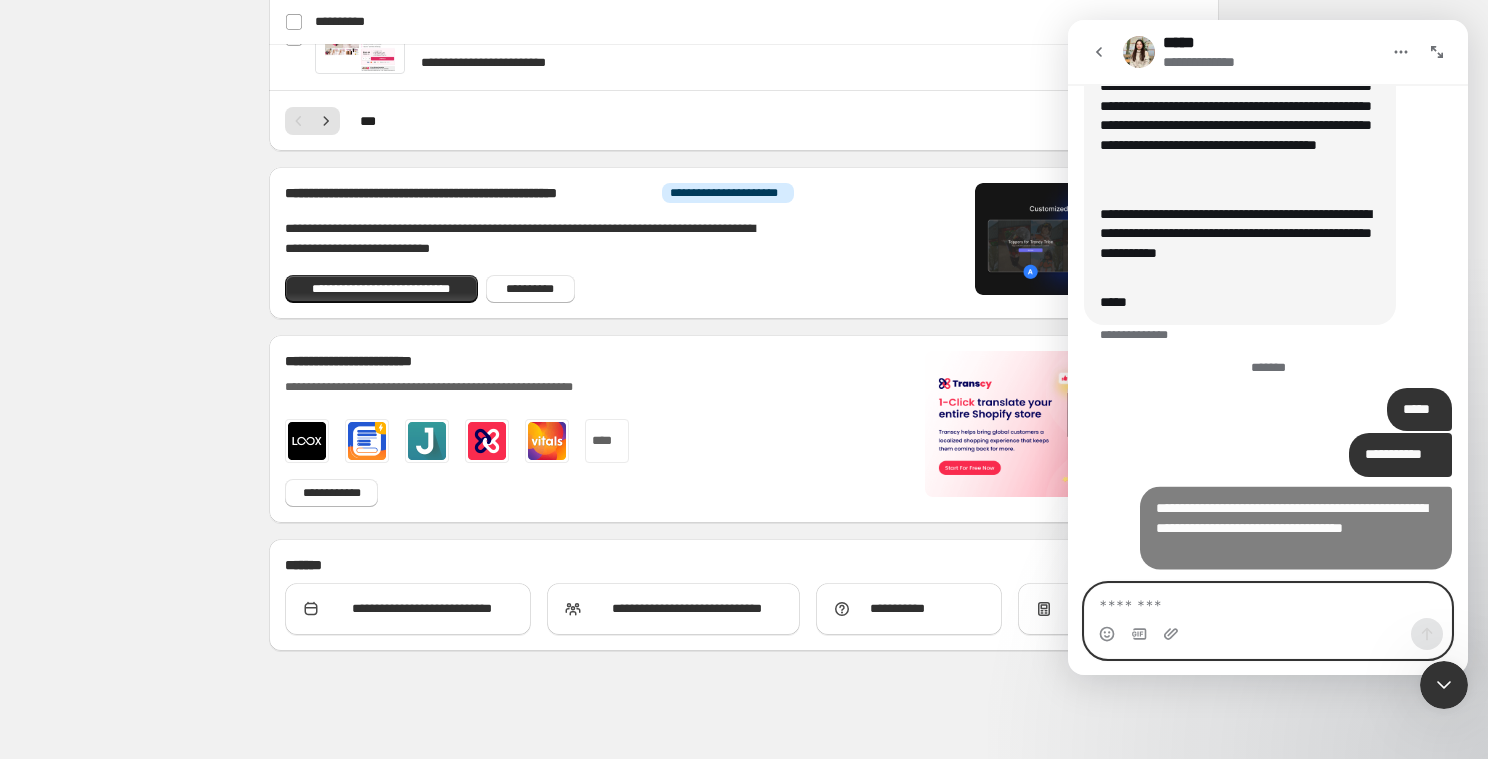 scroll, scrollTop: 34547, scrollLeft: 0, axis: vertical 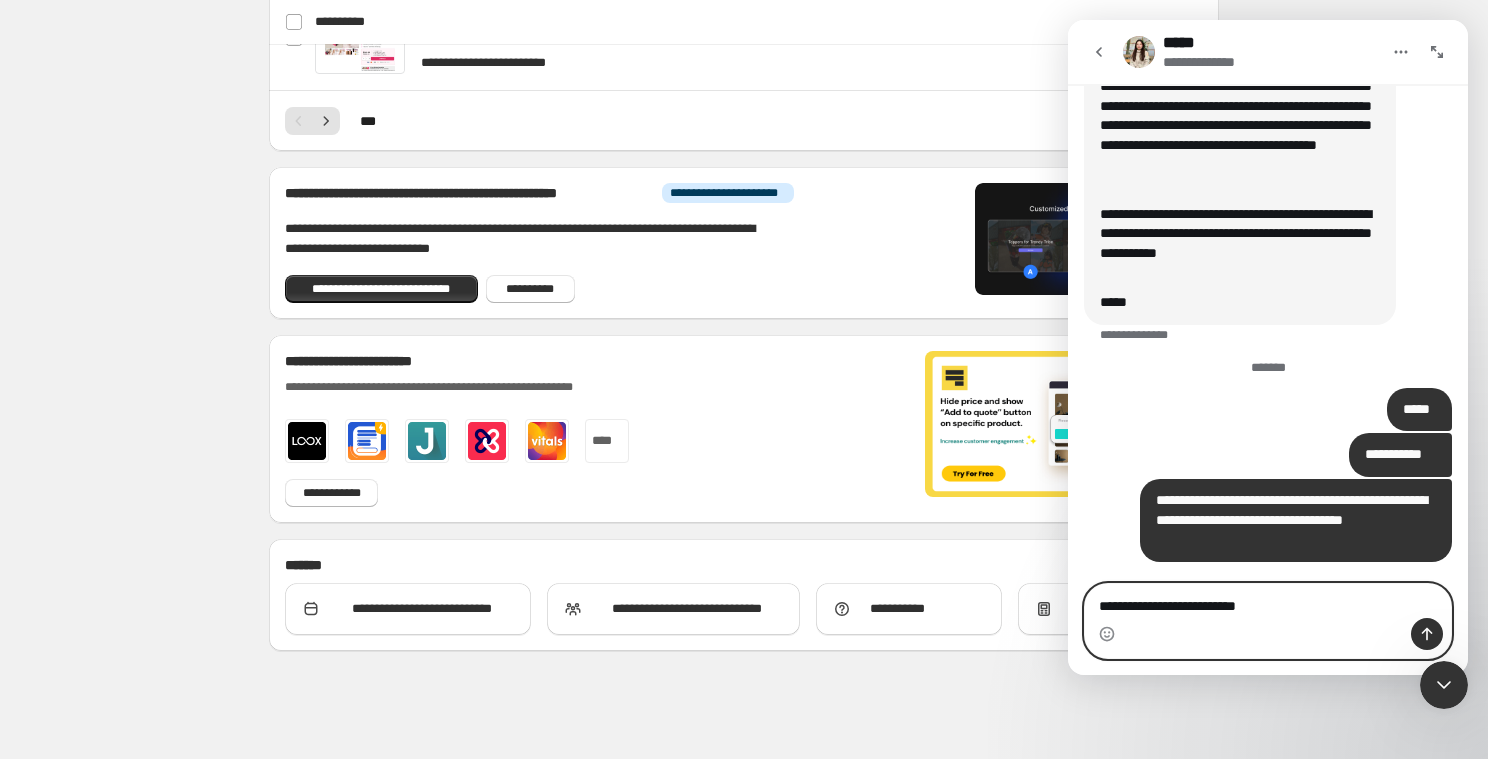 type on "**********" 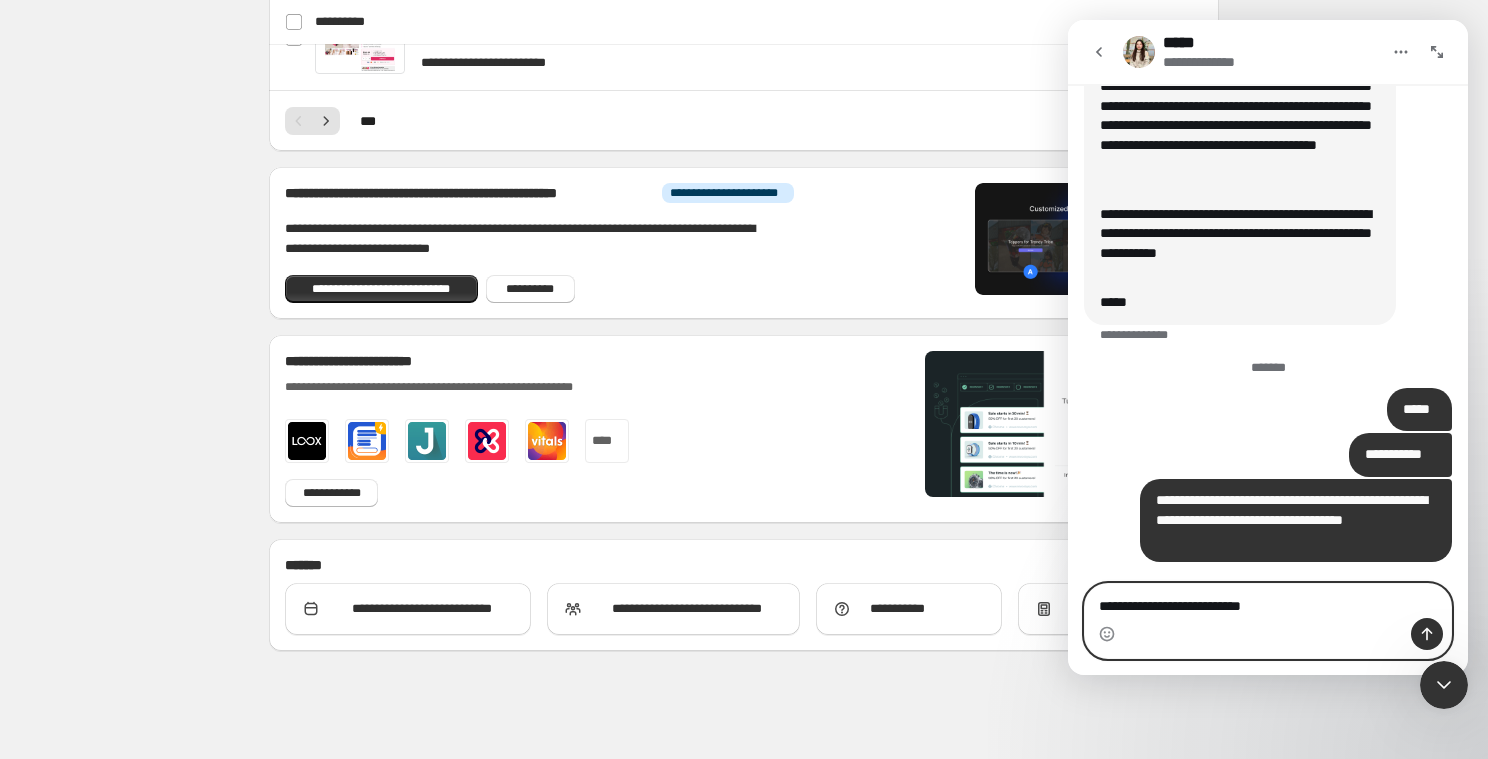 click on "**********" at bounding box center [1268, 601] 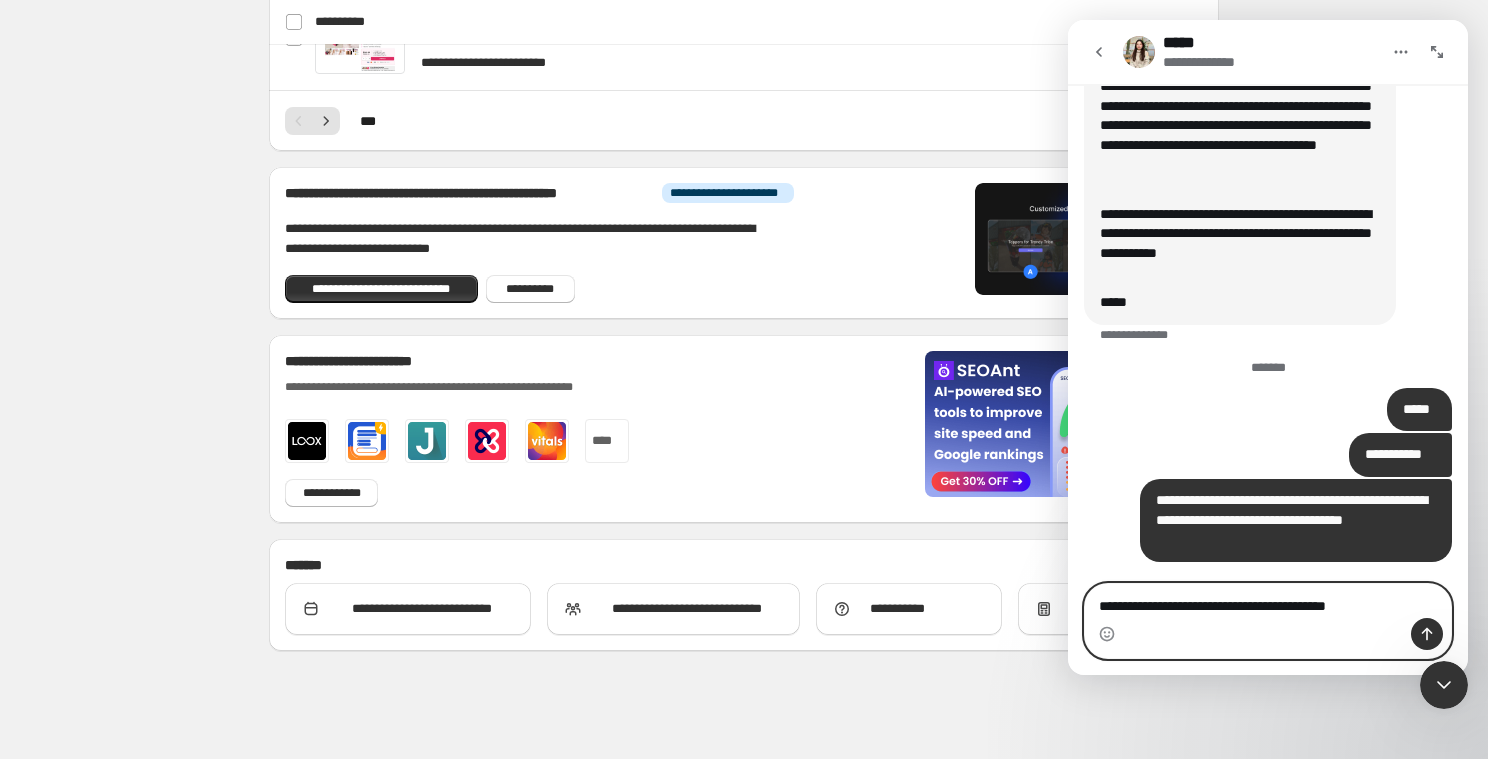 type on "**********" 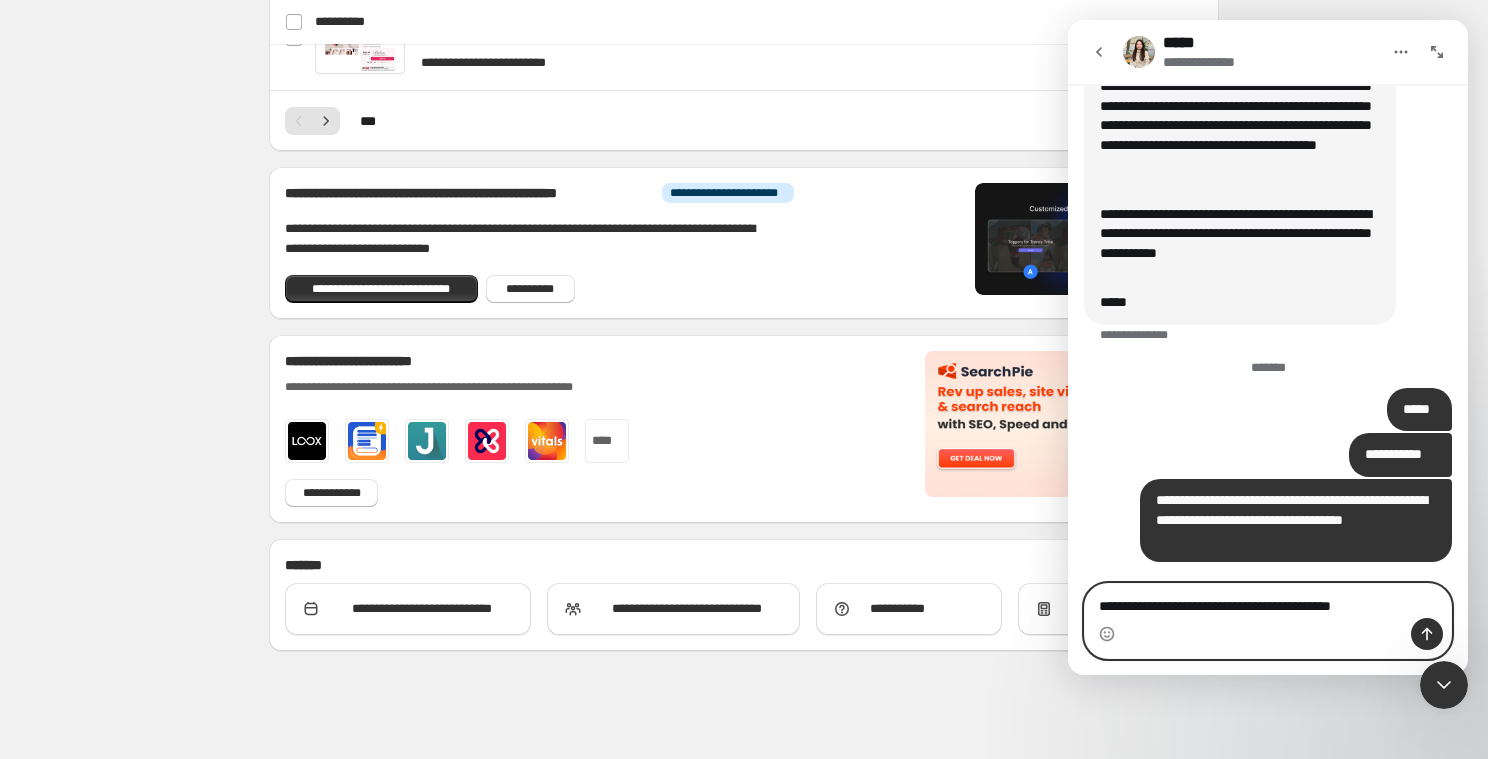 type 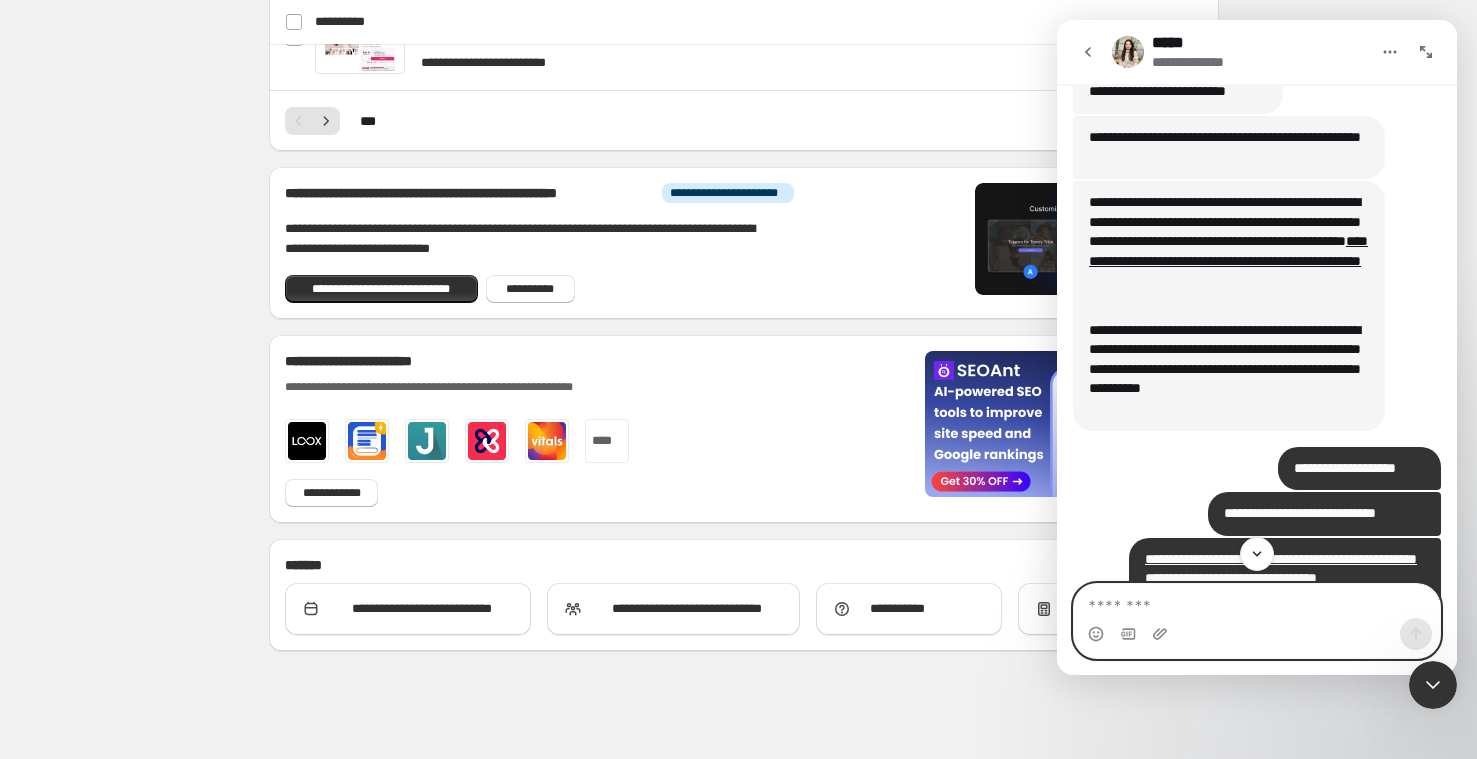 scroll, scrollTop: 27802, scrollLeft: 0, axis: vertical 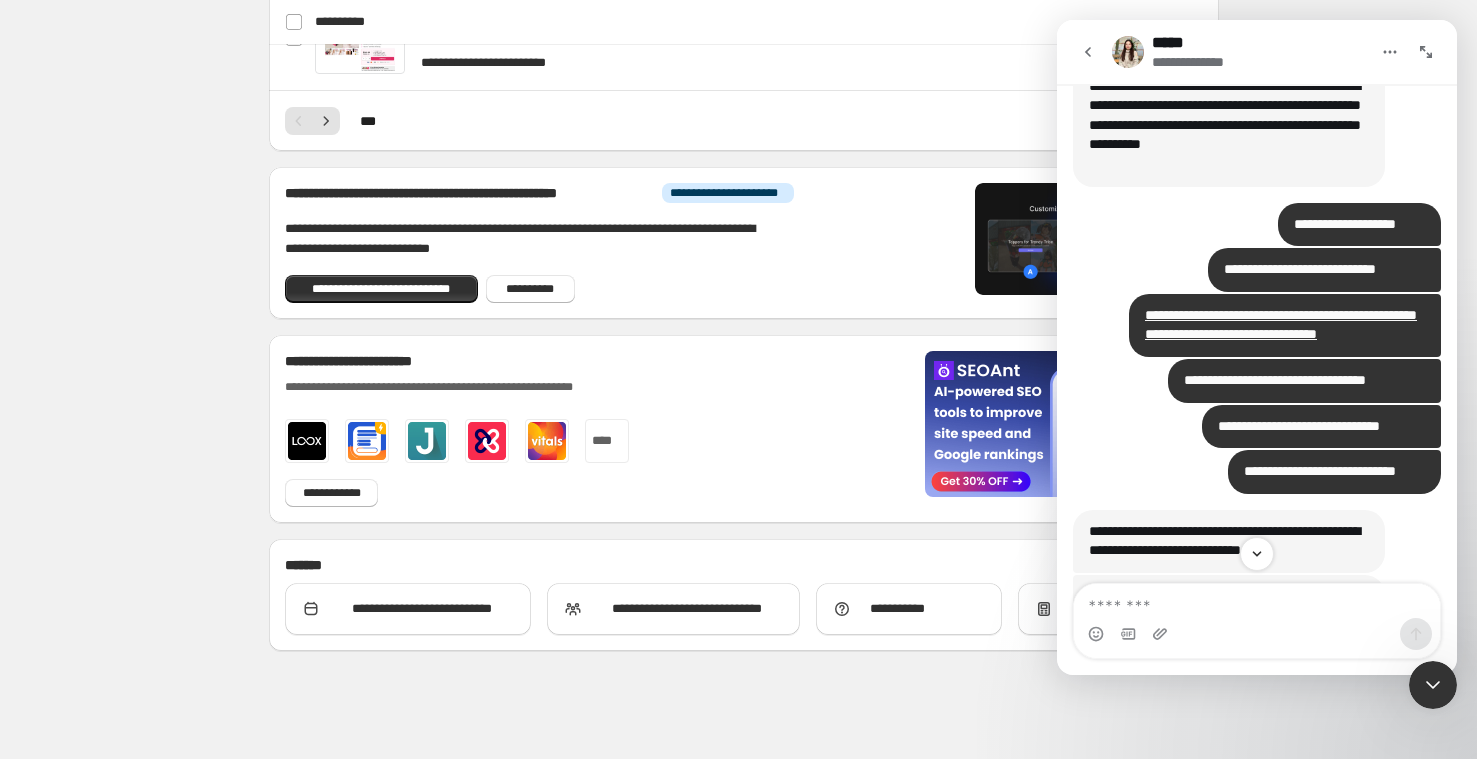 click 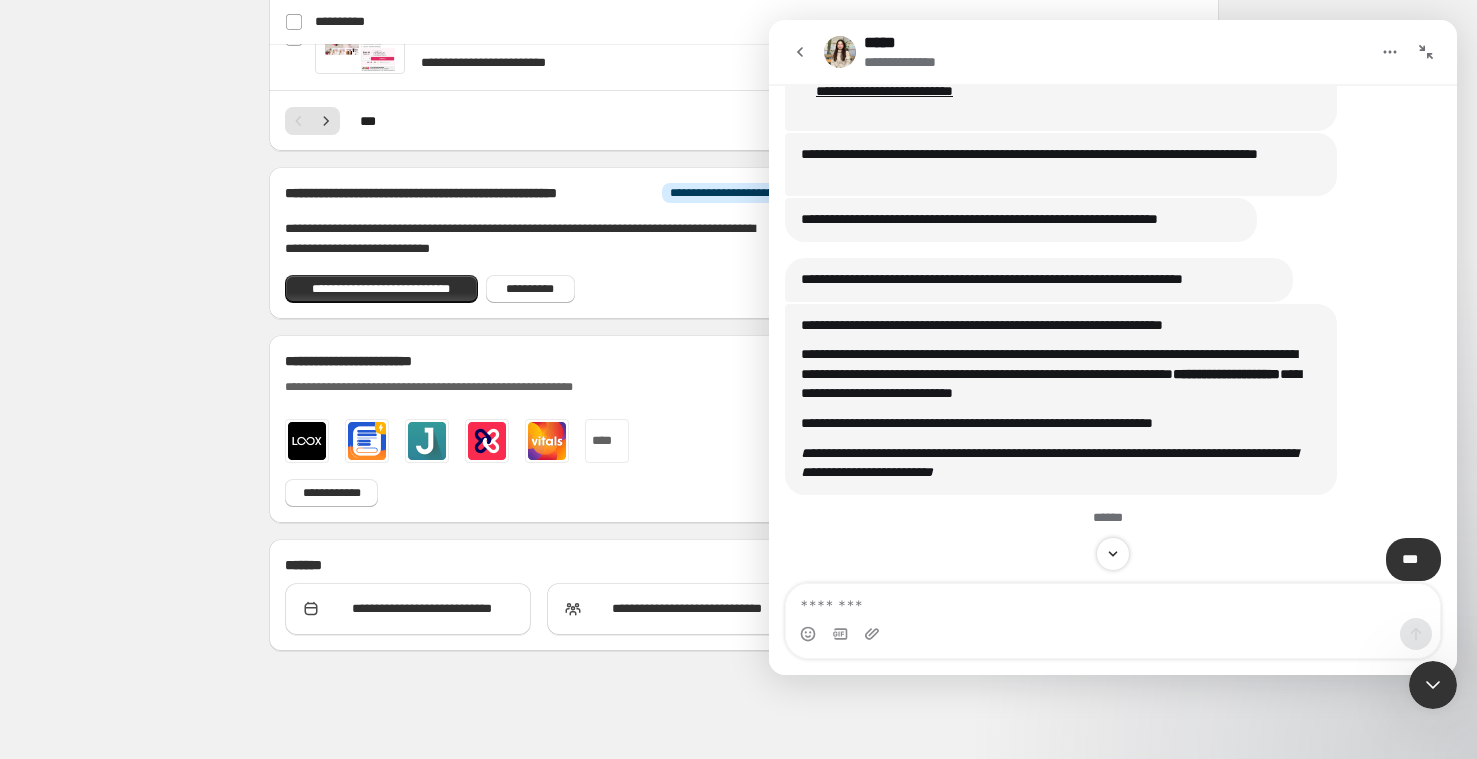 scroll, scrollTop: 21416, scrollLeft: 0, axis: vertical 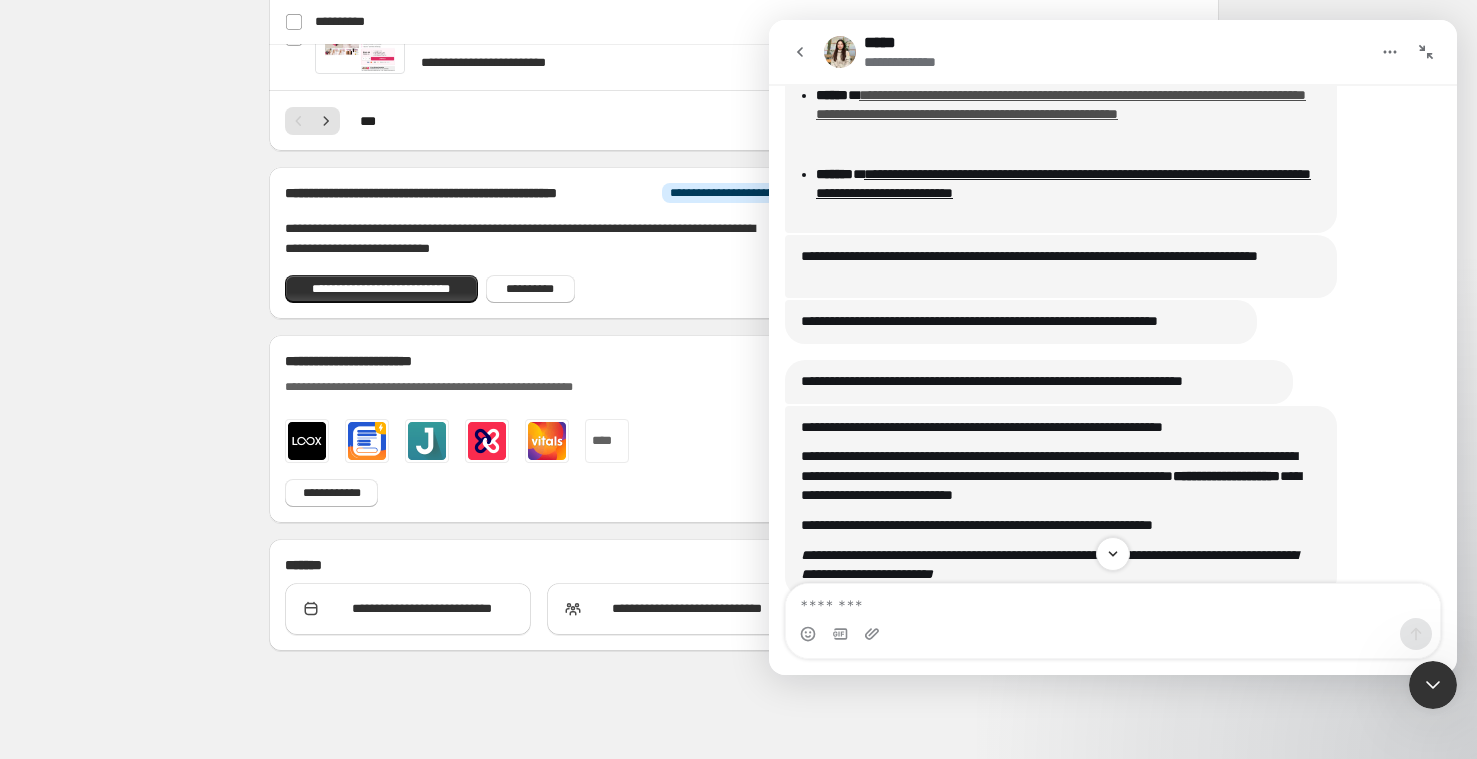 click on "**********" at bounding box center (1061, 104) 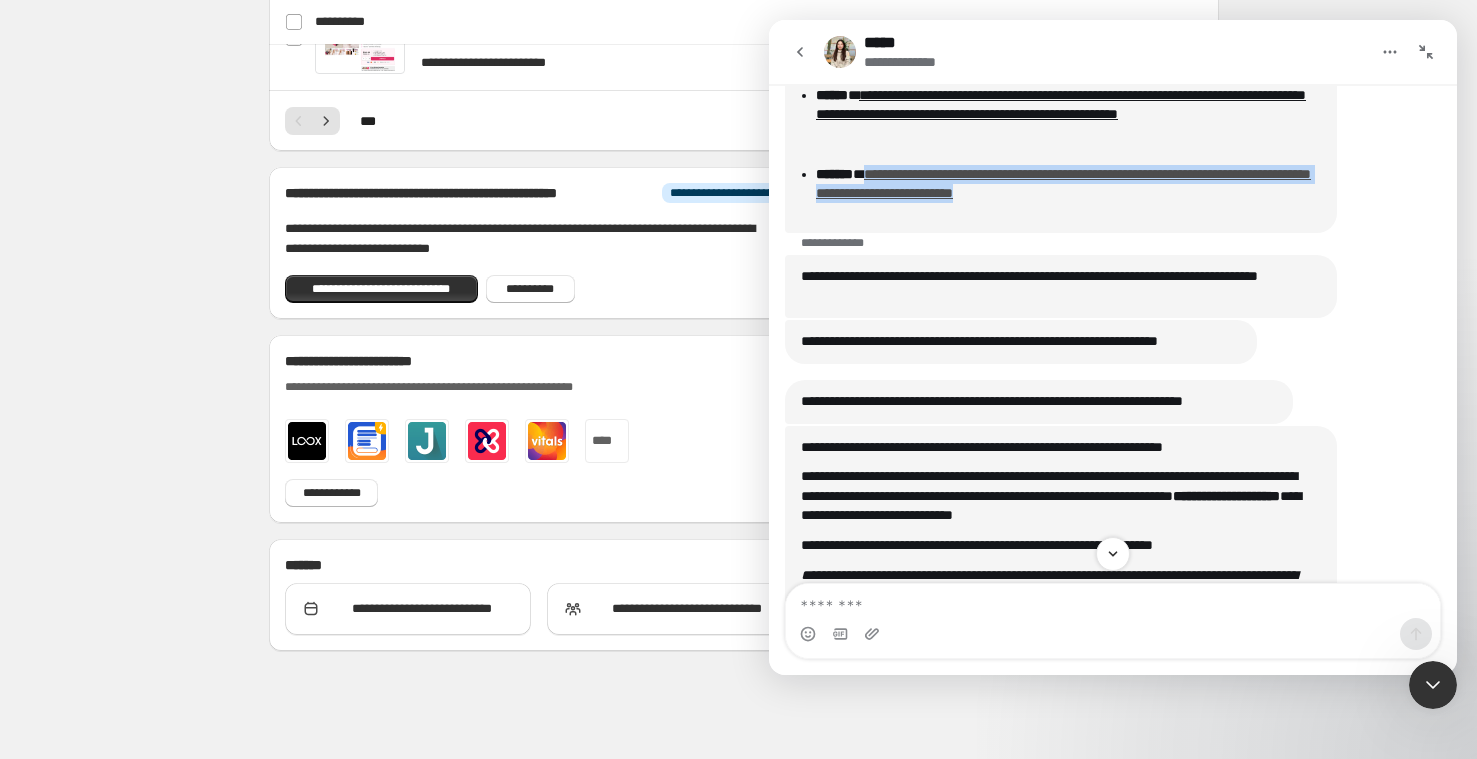 drag, startPoint x: 1022, startPoint y: 303, endPoint x: 880, endPoint y: 273, distance: 145.13441 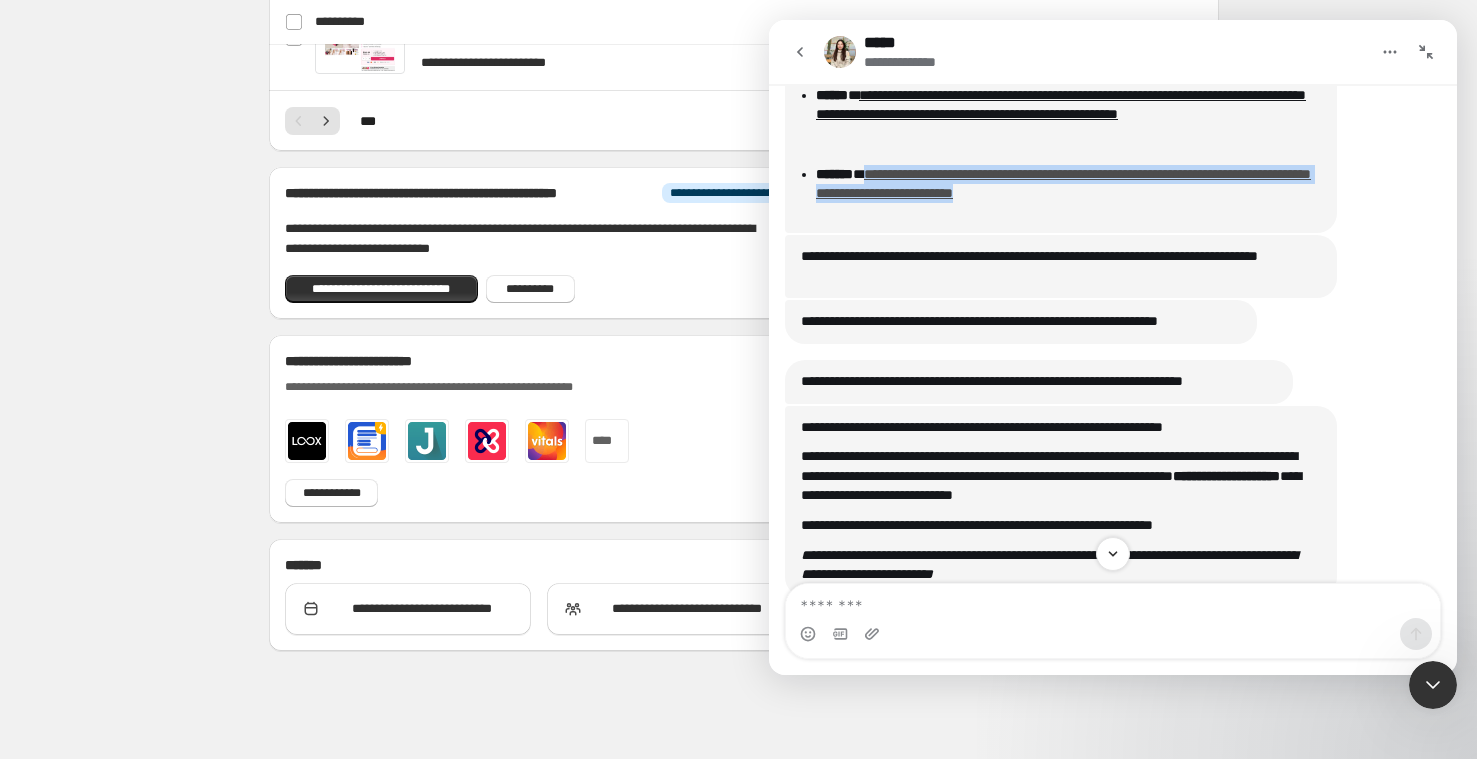 copy on "**********" 